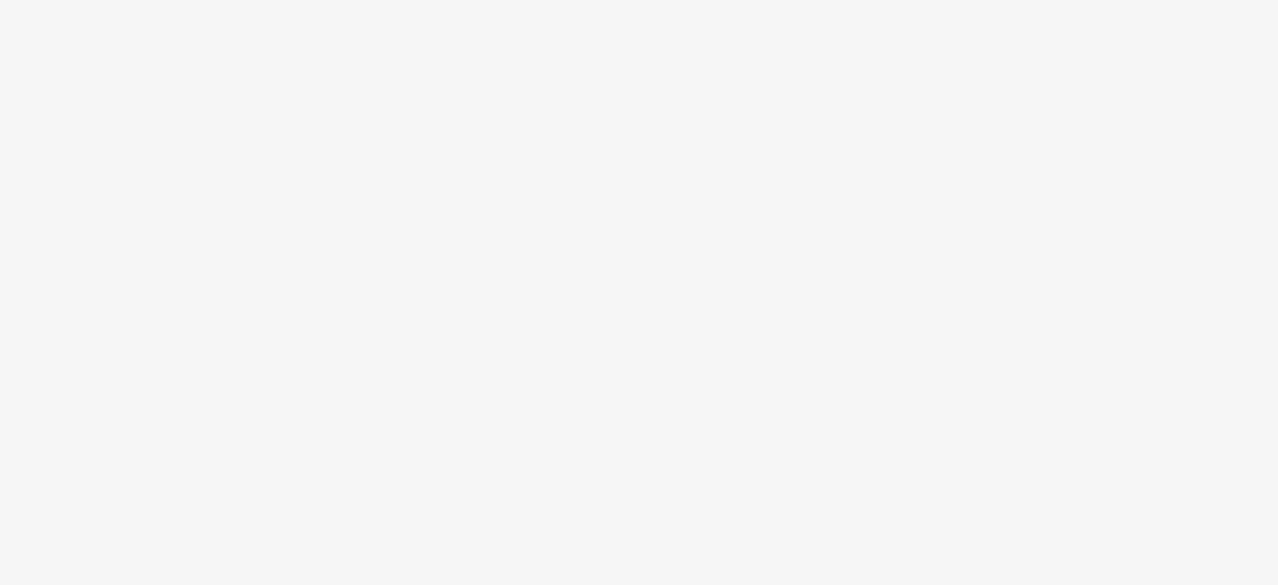 scroll, scrollTop: 0, scrollLeft: 0, axis: both 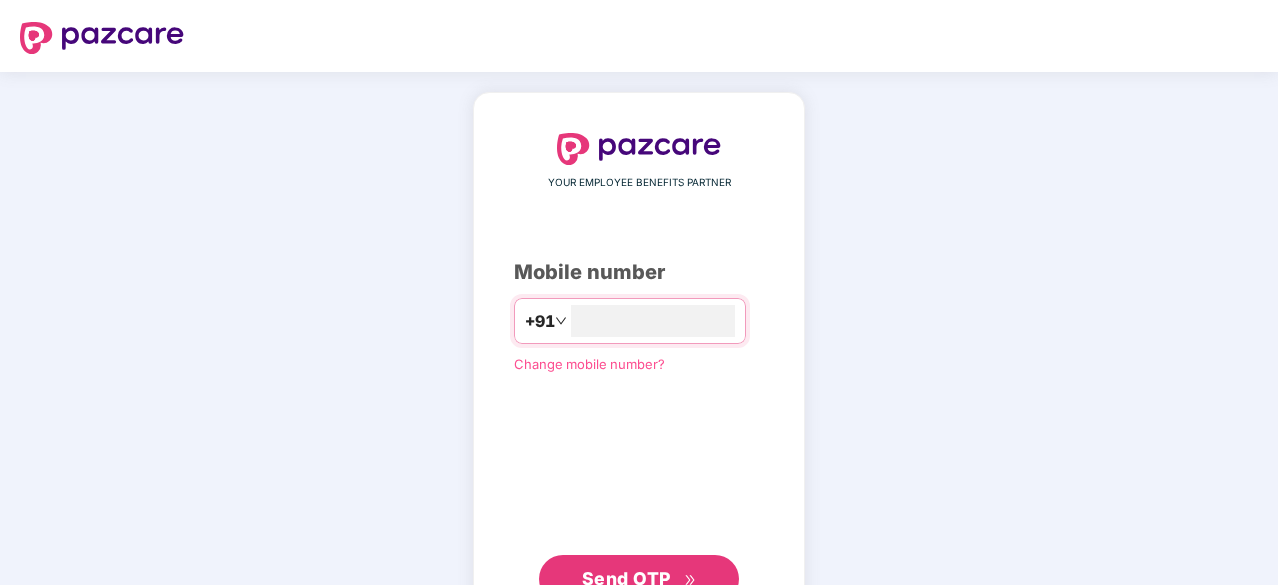 type on "*" 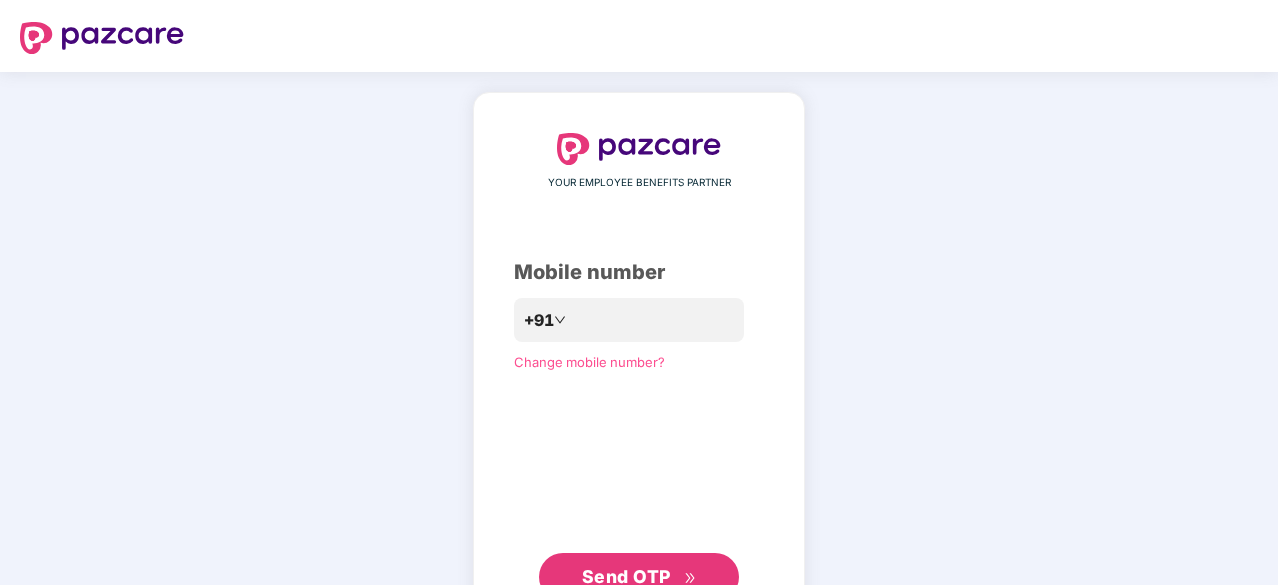 click on "Send OTP" at bounding box center [626, 576] 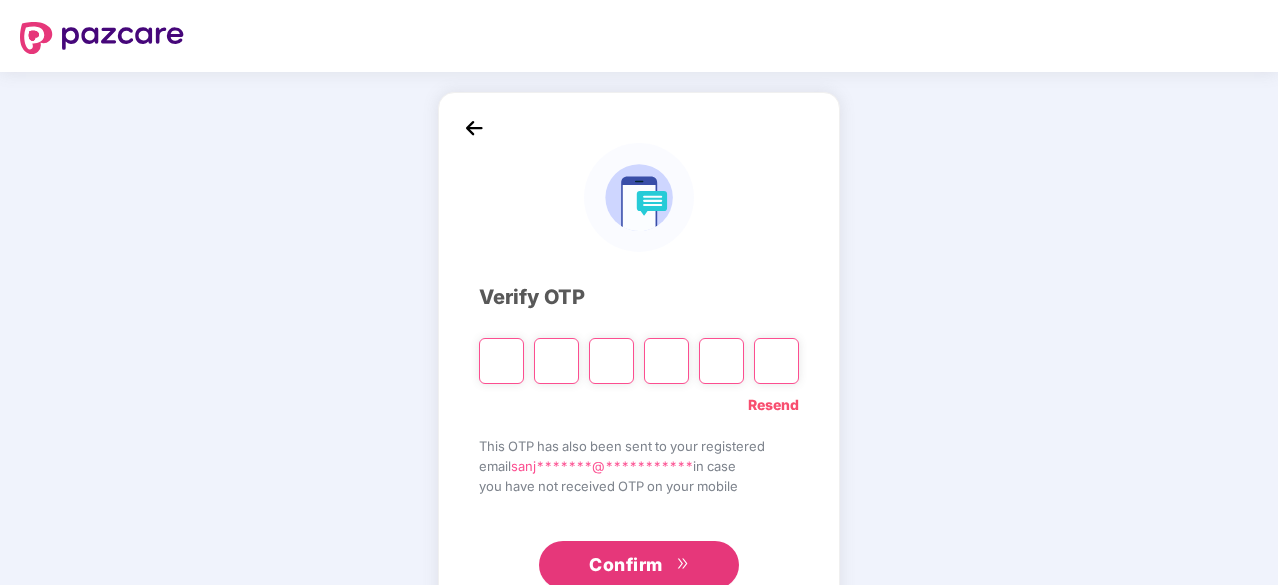 type on "*" 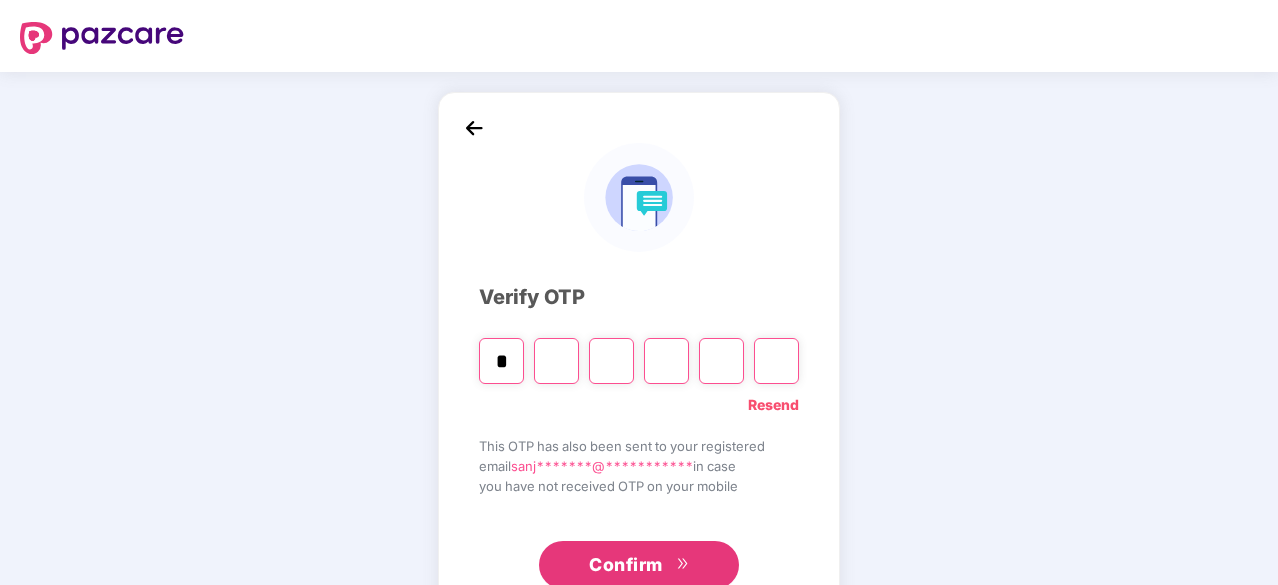 type on "*" 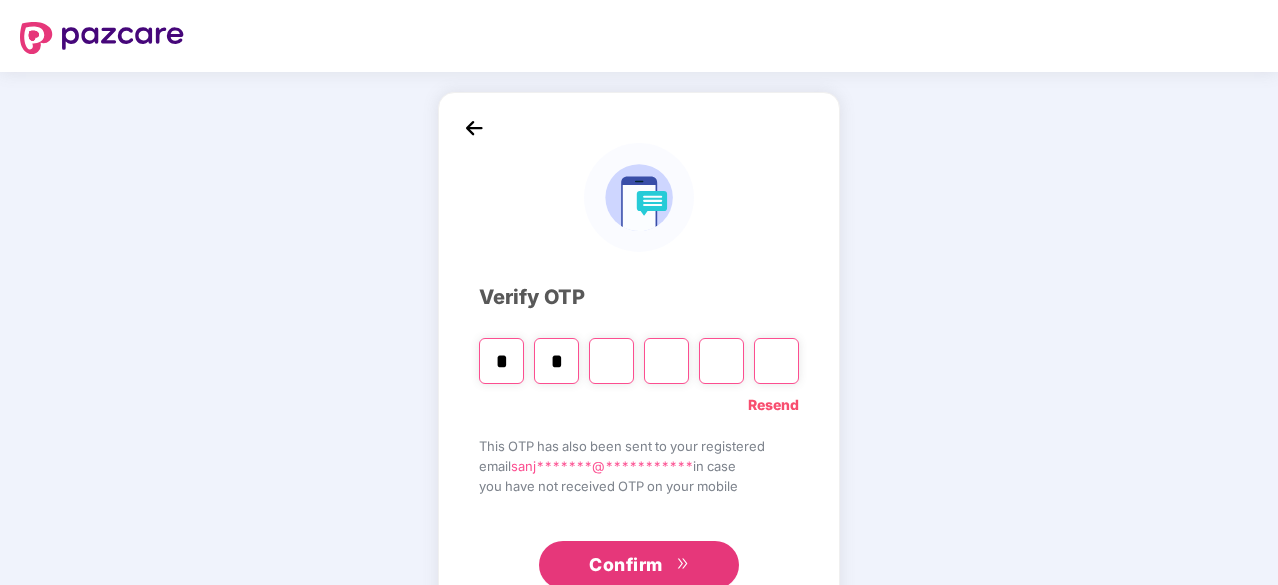 type on "*" 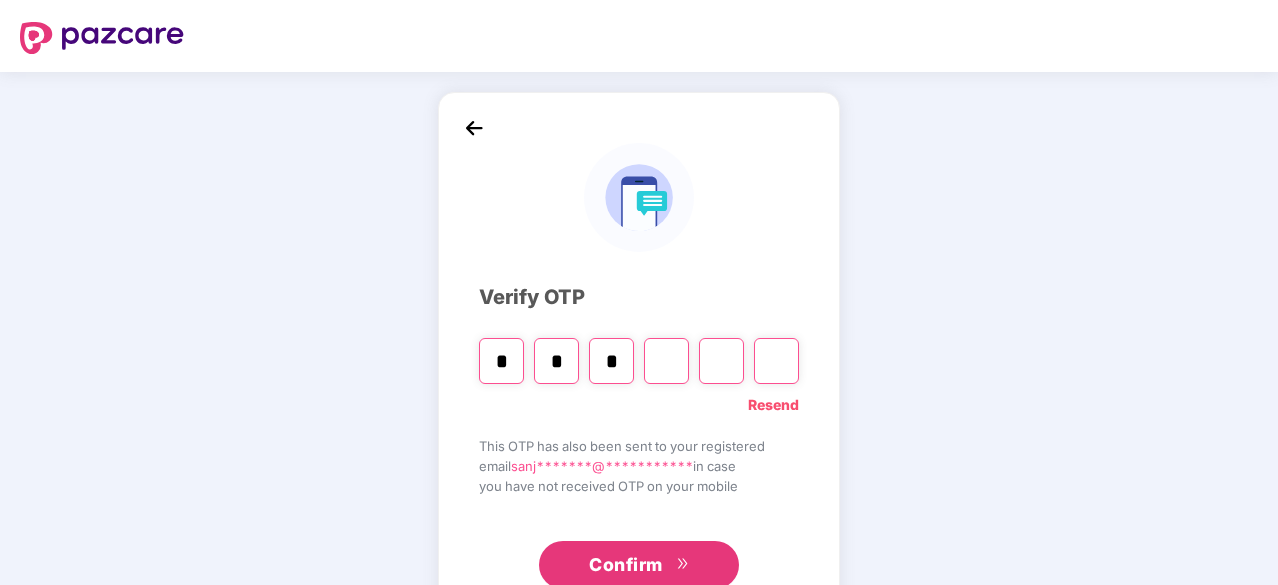 type on "*" 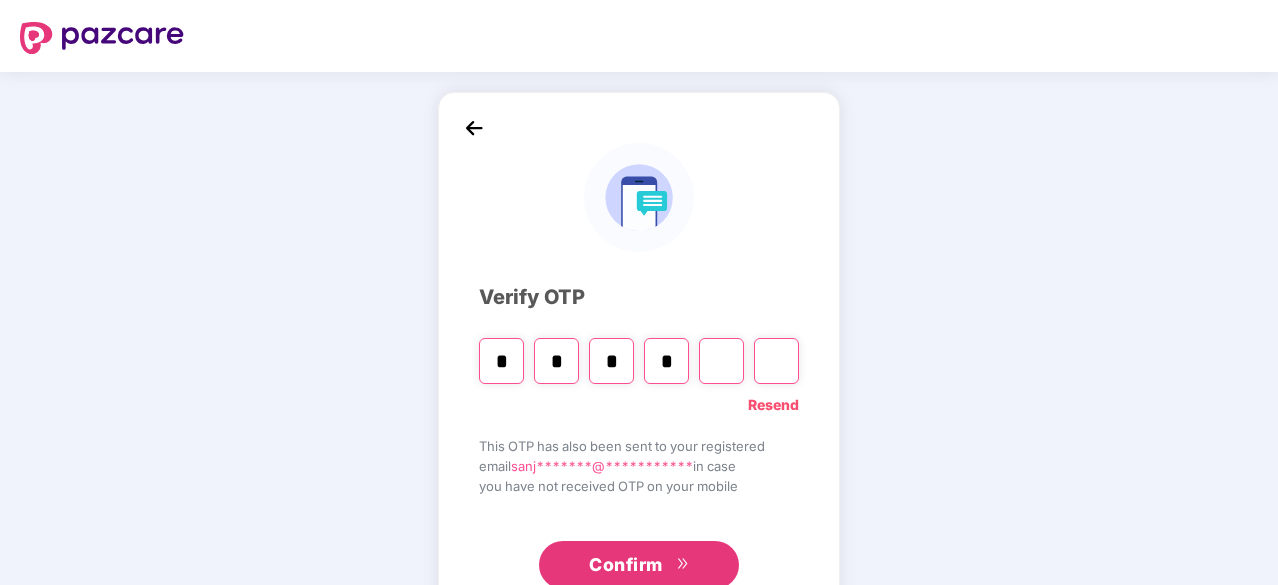 type on "*" 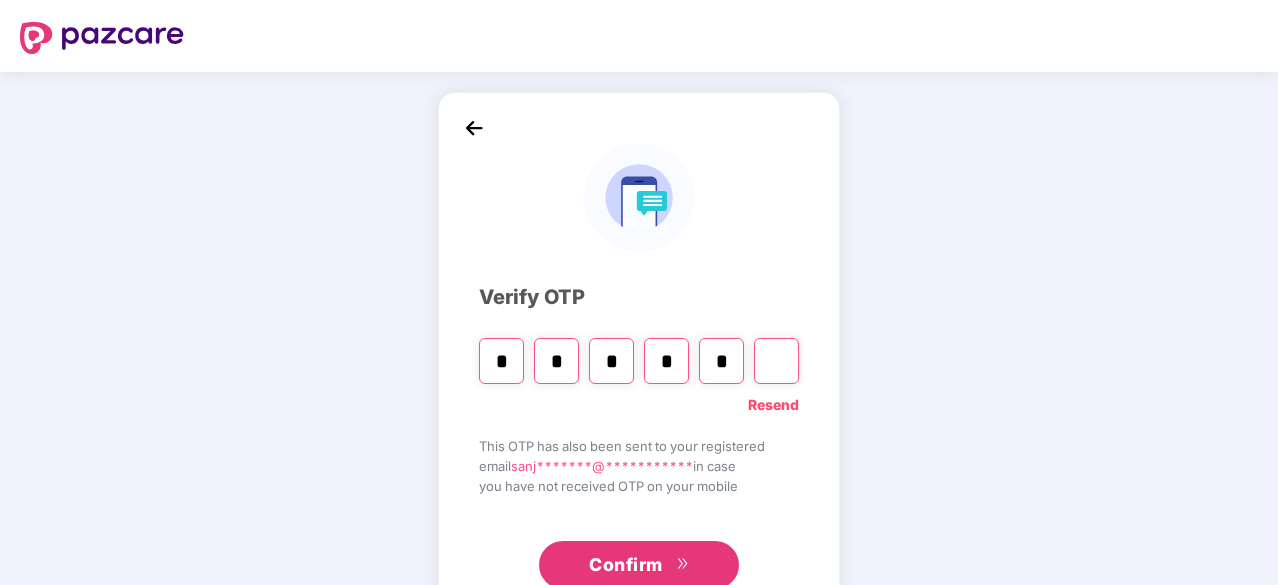 type on "*" 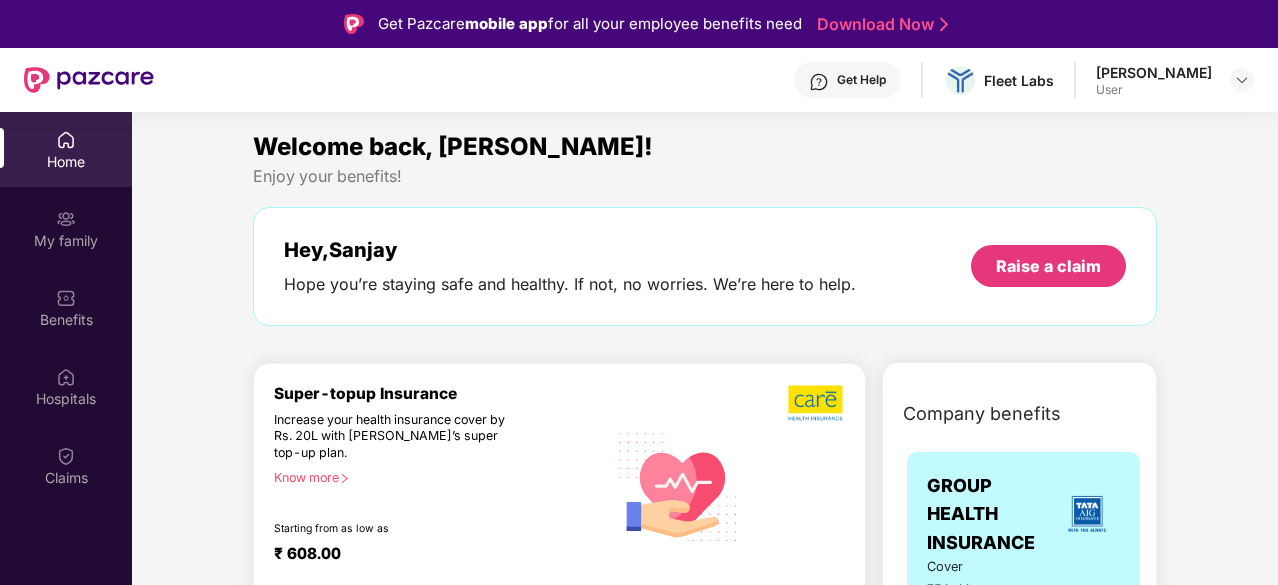 click on "Welcome back, [PERSON_NAME]! Enjoy your benefits! Hey,  [PERSON_NAME] you’re staying safe and healthy. If not, no worries. We’re here to help. Raise a claim Super-topup Insurance Increase your health insurance cover by Rs. 20L with [PERSON_NAME]’s super top-up plan. Know more  Starting from as low as ₹ 608.00 Buy Now Upto 45% off  on Fitpass pro annual membership plan Unlimited access to 8,100 gyms and fitness studios across [GEOGRAPHIC_DATA] Free Noise smartwatch  worth ₹5,999 to track your fitness progress Personalized diet plans from expert nutritionists             Frequently Asked Questions!        Buy Now Upto 30% off  on Cult Elite annual membership across India Unlimited access to all group classes at cult centers & ELITE/PRO GYMS in your city. 10% discount on Cult Store.  Registered mobile number should not have active memberships. Buy Now Doctor Consultation for your family Audio/Video consultation across multiple specialities Cover entire family (upto 5 members) Contact experts 24 X 7 Start Consultation Book Now" at bounding box center [705, 2813] 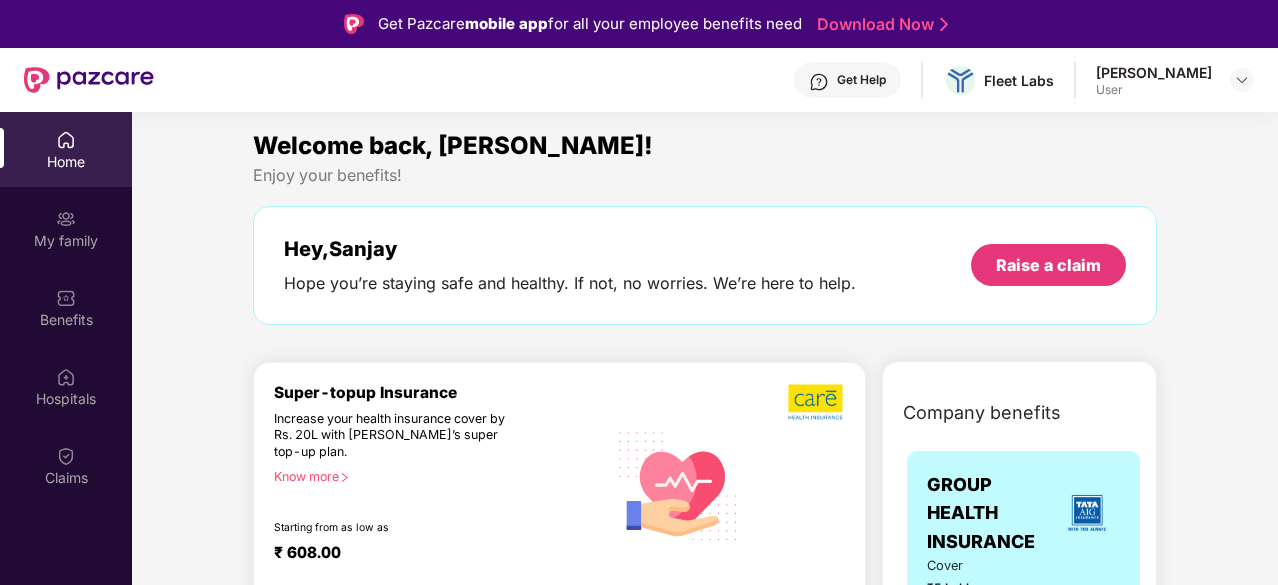 scroll, scrollTop: 0, scrollLeft: 0, axis: both 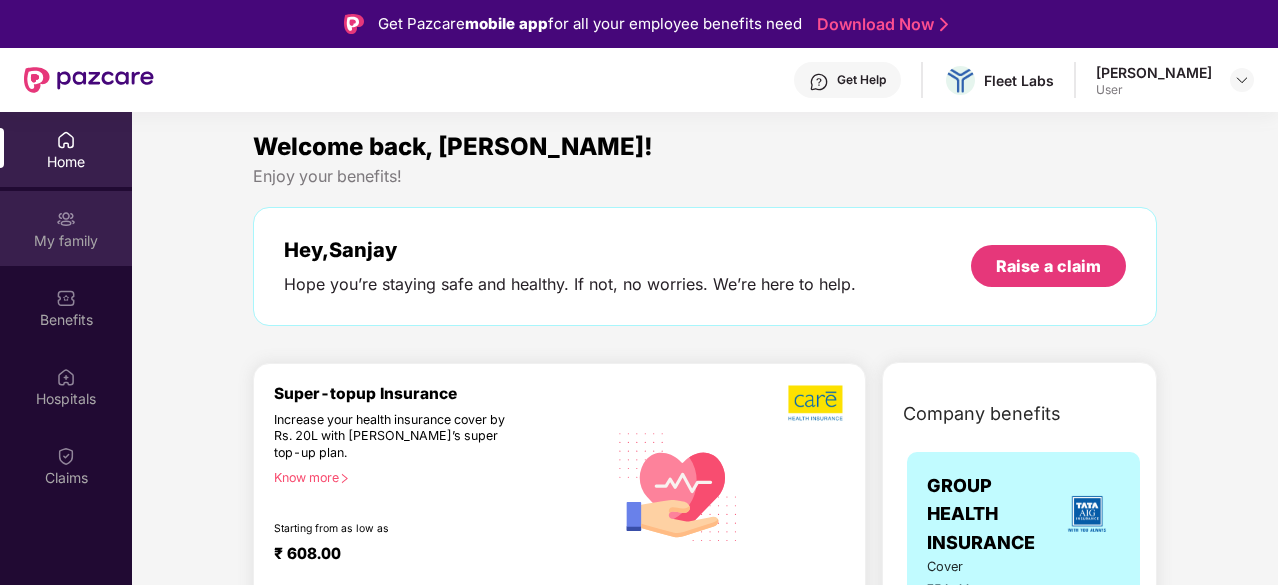 click on "My family" at bounding box center (66, 228) 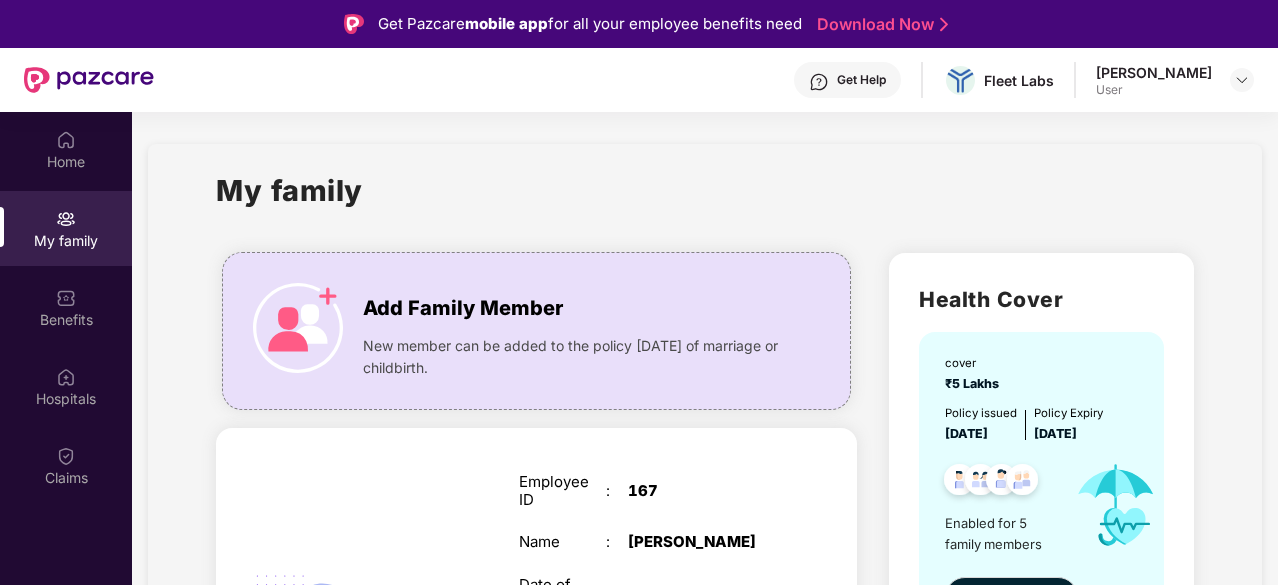 click on "My family   Add Family Member New member can be added to the policy [DATE] of marriage or childbirth. SELF Employee ID : 167 Name : [PERSON_NAME] Date of birth : [DEMOGRAPHIC_DATA] Gender : [DEMOGRAPHIC_DATA] Email ID : [PERSON_NAME][EMAIL_ADDRESS][DOMAIN_NAME] Mobile number : [PHONE_NUMBER] Benefits : GMC GPA SPOUSE Name : [PERSON_NAME] Date of birth : [DEMOGRAPHIC_DATA] Gender : [DEMOGRAPHIC_DATA] Benefits : GMC CHILD Name : [PERSON_NAME] Date of birth : [DEMOGRAPHIC_DATA] Gender : [DEMOGRAPHIC_DATA] Benefits : GMC FATHER Name : [PERSON_NAME] Date of birth : [DEMOGRAPHIC_DATA] Gender : [DEMOGRAPHIC_DATA] Benefits : GMC MOTHER Name : [PERSON_NAME] Date of birth : [DEMOGRAPHIC_DATA] Gender : [DEMOGRAPHIC_DATA] Benefits : GMC   Health Cover    cover ₹5 Lakhs    Policy issued [DATE] Policy Expiry [DATE] Enabled for 5 family members View details   Accidental Cover   cover ₹10 Lakhs    Policy issued [DATE] Policy Expiry [DATE] Enabled for 1 family member View details" at bounding box center (705, 1224) 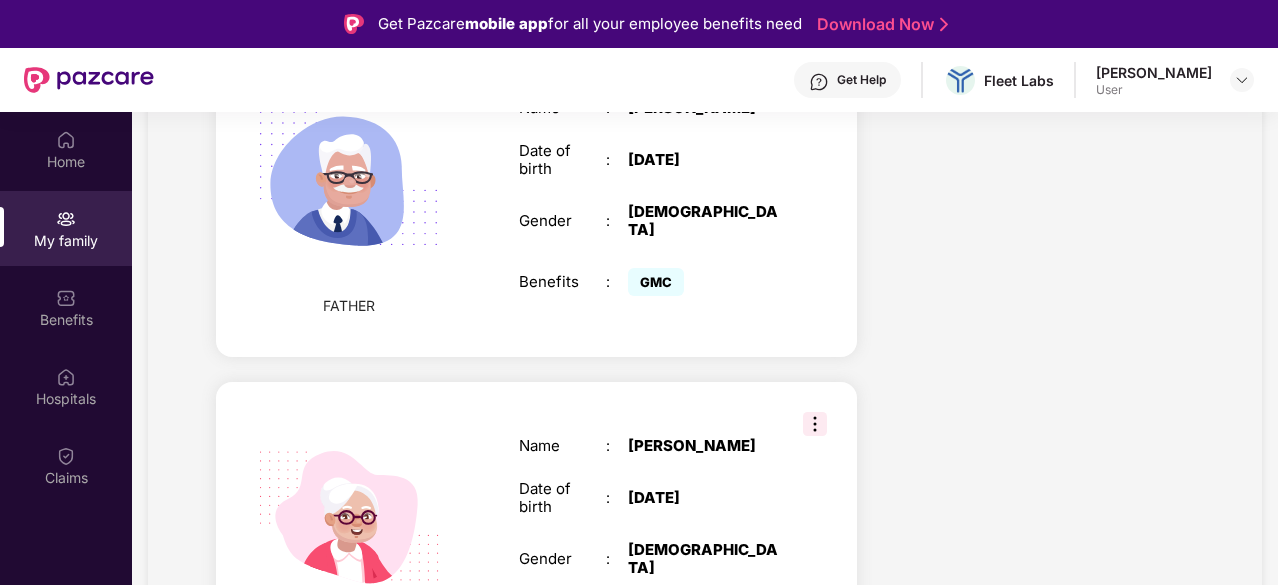 scroll, scrollTop: 1605, scrollLeft: 0, axis: vertical 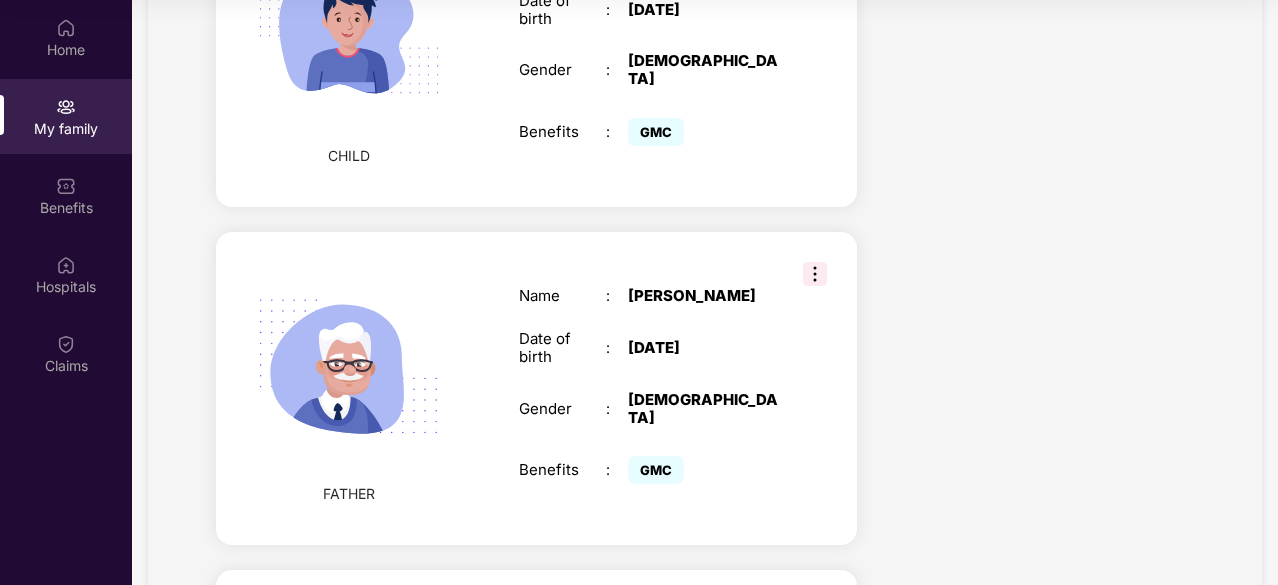 click at bounding box center (815, 274) 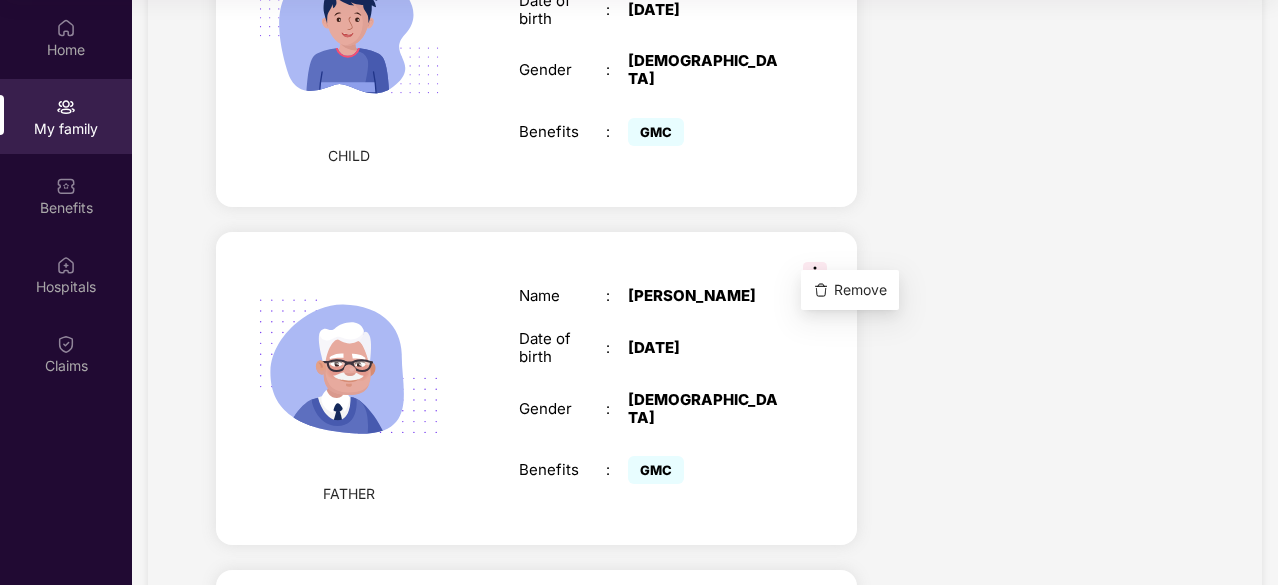 click on "Health Cover    cover ₹5 Lakhs    Policy issued [DATE] Policy Expiry [DATE] Enabled for 5 family members View details   Accidental Cover   cover ₹10 Lakhs    Policy issued [DATE] Policy Expiry [DATE] Enabled for 1 family member View details" at bounding box center [1041, -114] 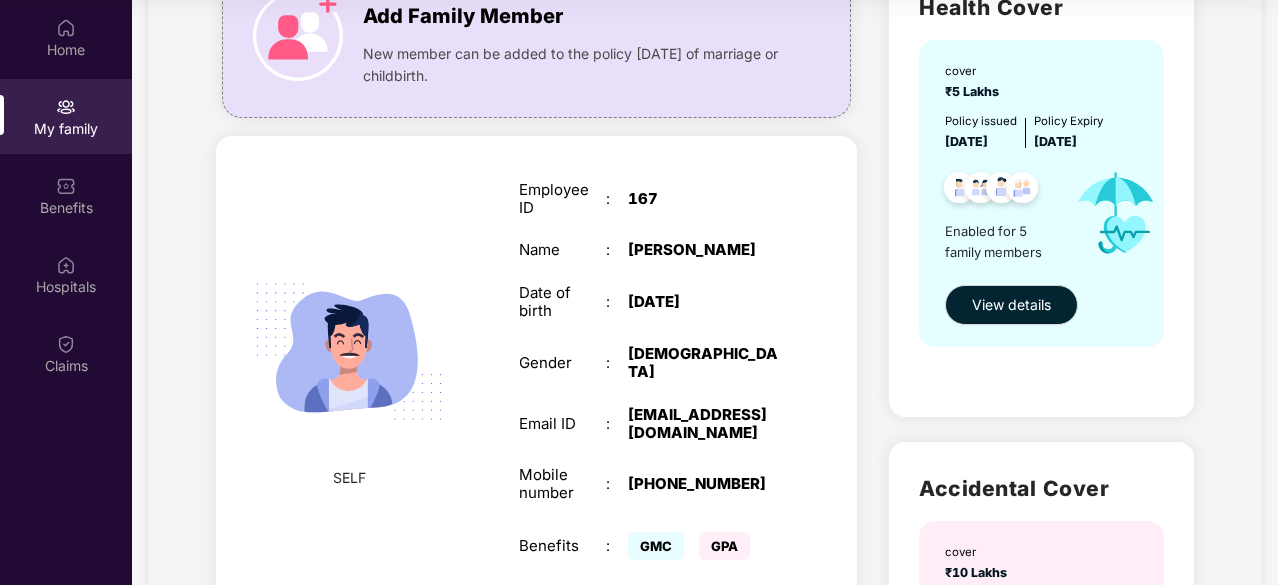 scroll, scrollTop: 6, scrollLeft: 0, axis: vertical 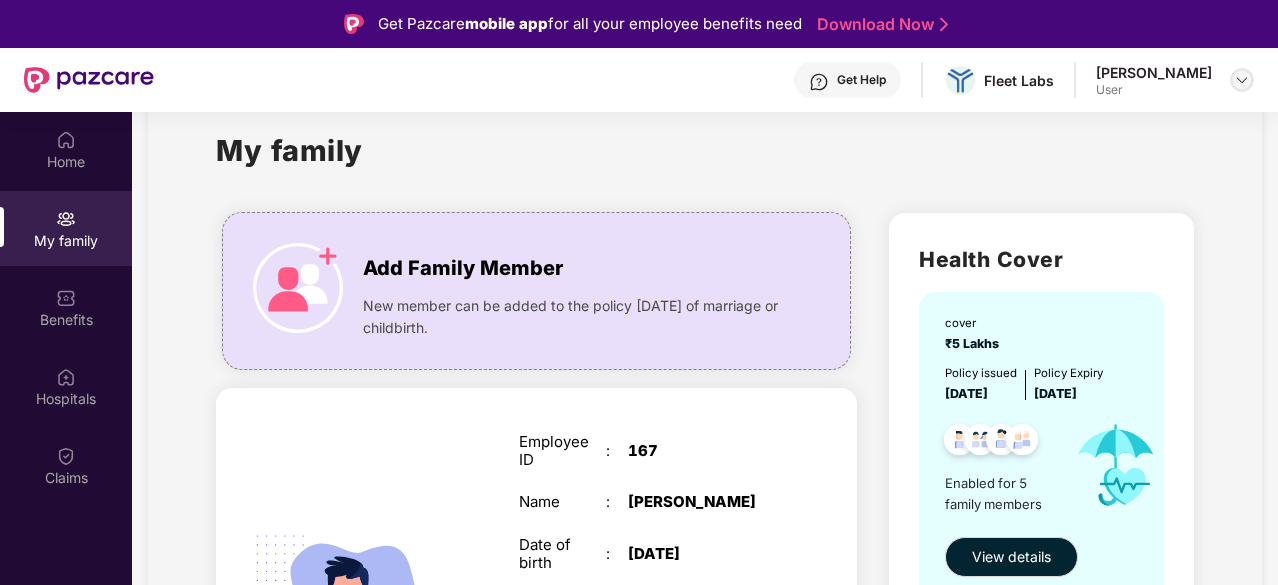 click at bounding box center [1242, 80] 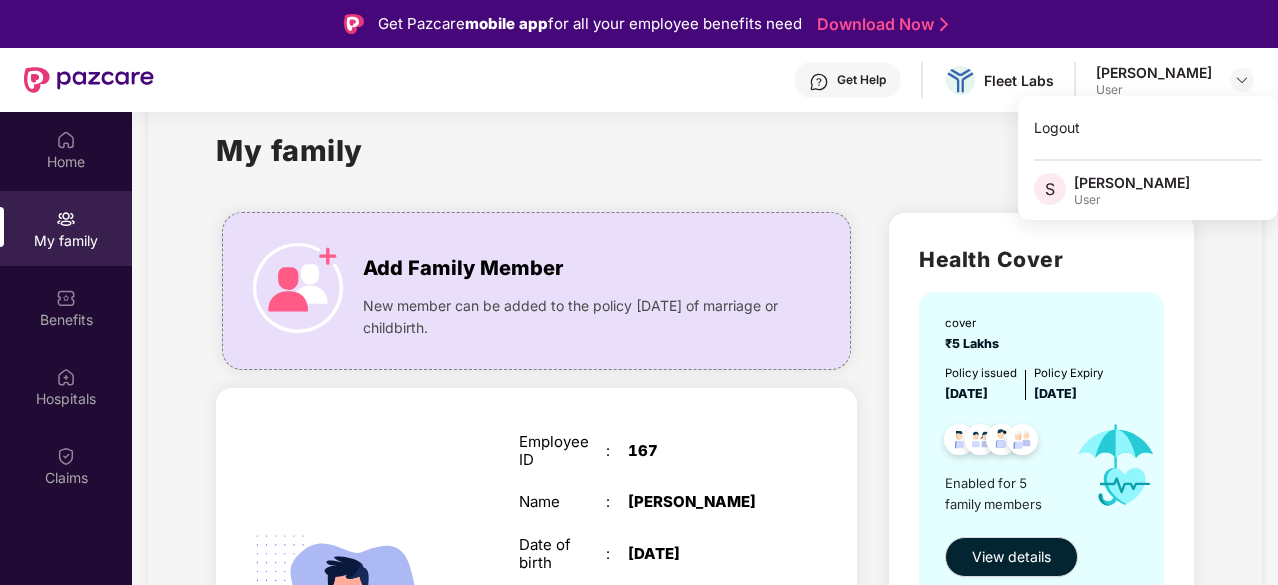 click on "My family   Add Family Member New member can be added to the policy [DATE] of marriage or childbirth. SELF Employee ID : 167 Name : [PERSON_NAME] Date of birth : [DEMOGRAPHIC_DATA] Gender : [DEMOGRAPHIC_DATA] Email ID : [PERSON_NAME][EMAIL_ADDRESS][DOMAIN_NAME] Mobile number : [PHONE_NUMBER] Benefits : GMC GPA SPOUSE Name : [PERSON_NAME] Date of birth : [DEMOGRAPHIC_DATA] Gender : [DEMOGRAPHIC_DATA] Benefits : GMC CHILD Name : [PERSON_NAME] Date of birth : [DEMOGRAPHIC_DATA] Gender : [DEMOGRAPHIC_DATA] Benefits : GMC FATHER Name : [PERSON_NAME] Date of birth : [DEMOGRAPHIC_DATA] Gender : [DEMOGRAPHIC_DATA] Benefits : GMC MOTHER Name : [PERSON_NAME] Date of birth : [DEMOGRAPHIC_DATA] Gender : [DEMOGRAPHIC_DATA] Benefits : GMC   Health Cover    cover ₹5 Lakhs    Policy issued [DATE] Policy Expiry [DATE] Enabled for 5 family members View details   Accidental Cover   cover ₹10 Lakhs    Policy issued [DATE] Policy Expiry [DATE] Enabled for 1 family member View details" at bounding box center (705, 1184) 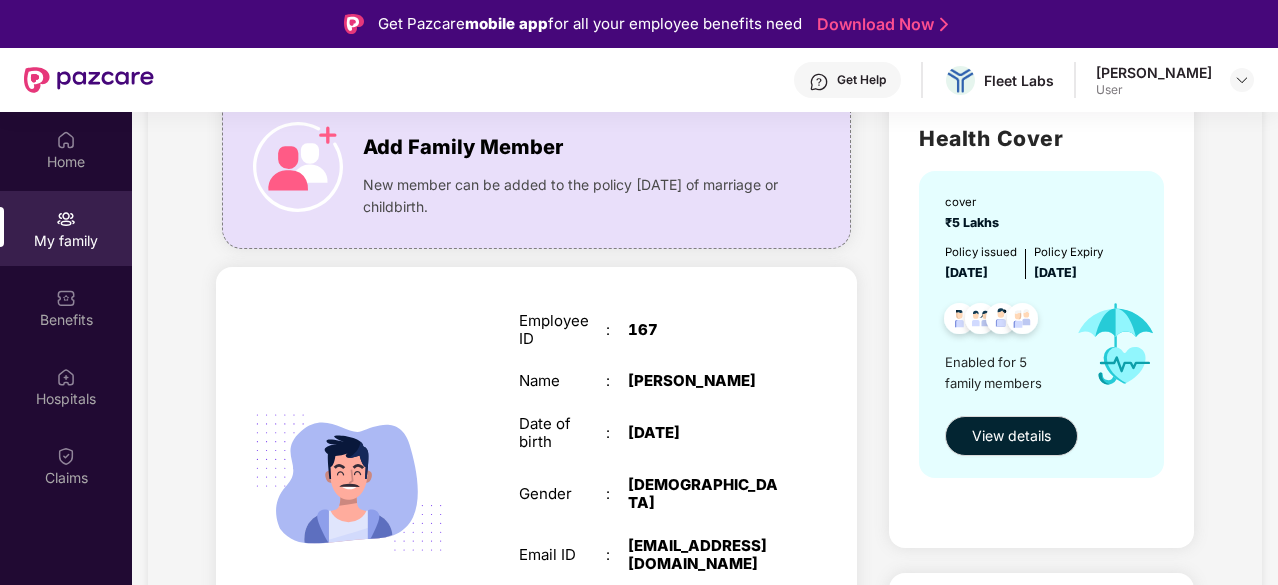 scroll, scrollTop: 160, scrollLeft: 0, axis: vertical 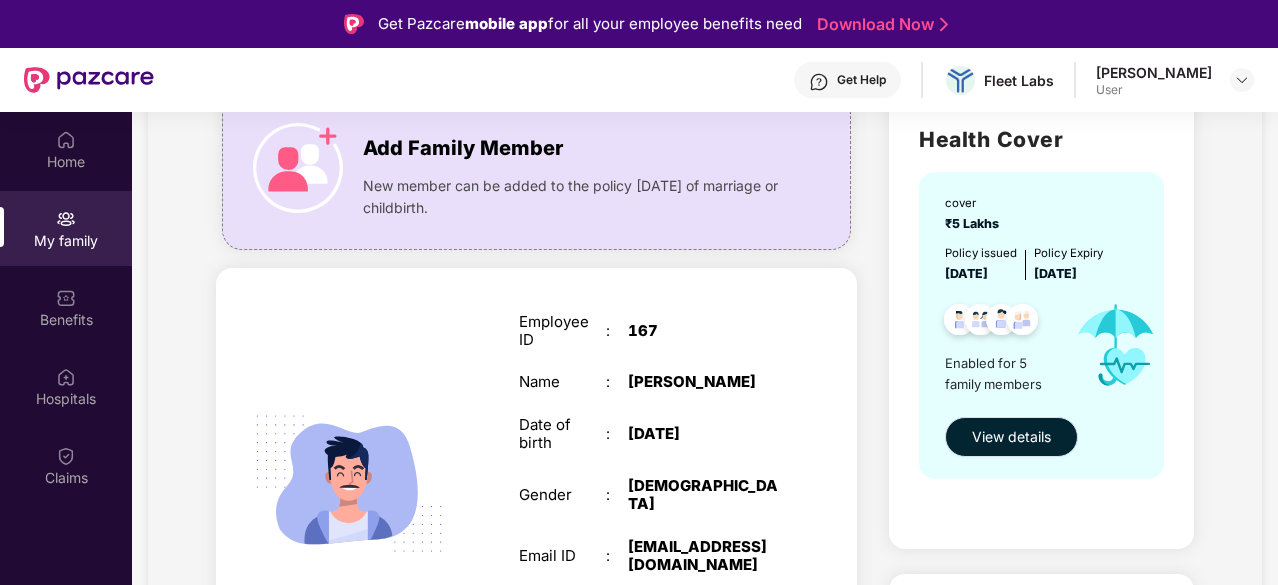 click on "View details" at bounding box center [1011, 437] 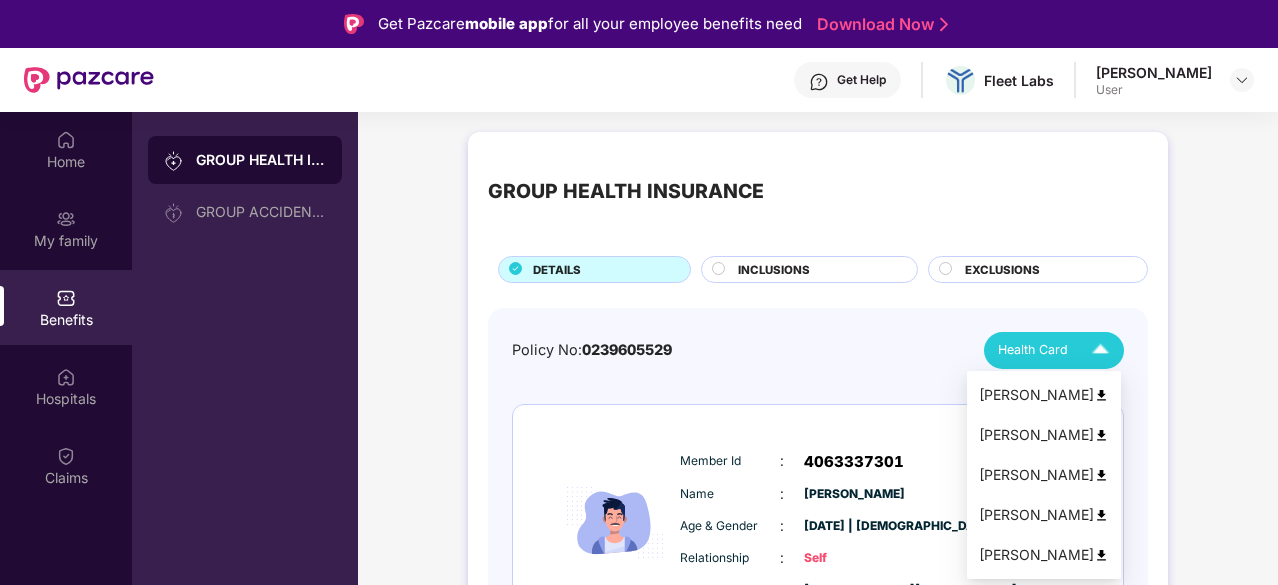 click at bounding box center [1101, 515] 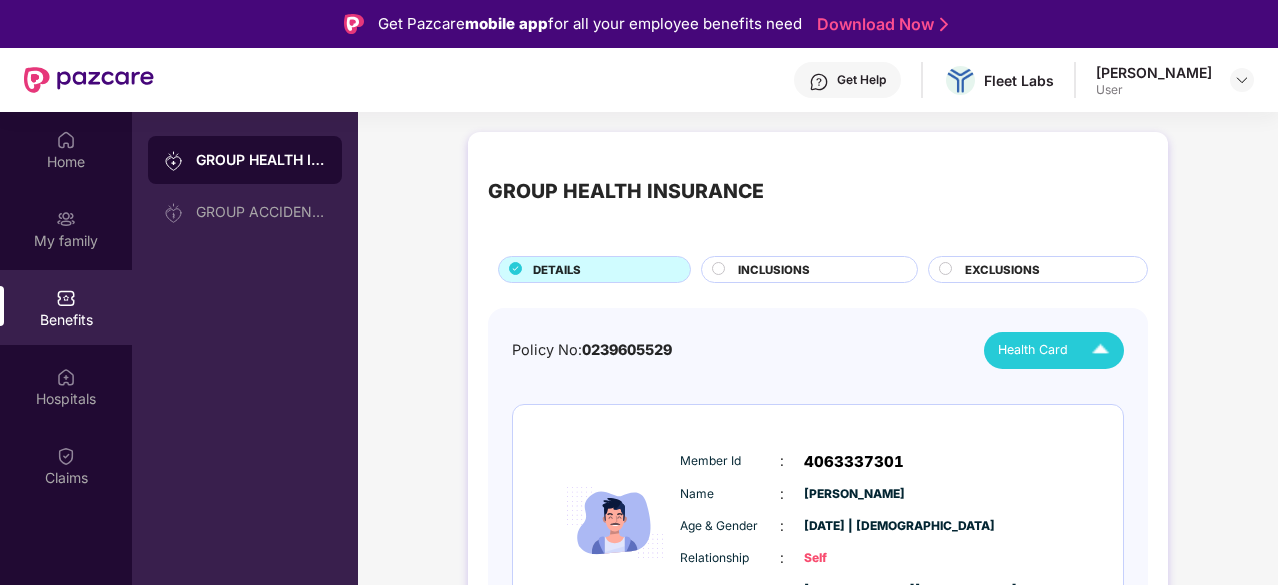 click on "Insured Member Id : 4063337301 Name : [PERSON_NAME] Age & Gender : [DATE] | [DEMOGRAPHIC_DATA] Relationship : Self Email ID : [EMAIL_ADDRESS][DOMAIN_NAME] Phone number : +91 - 99688 20007" at bounding box center [818, 534] 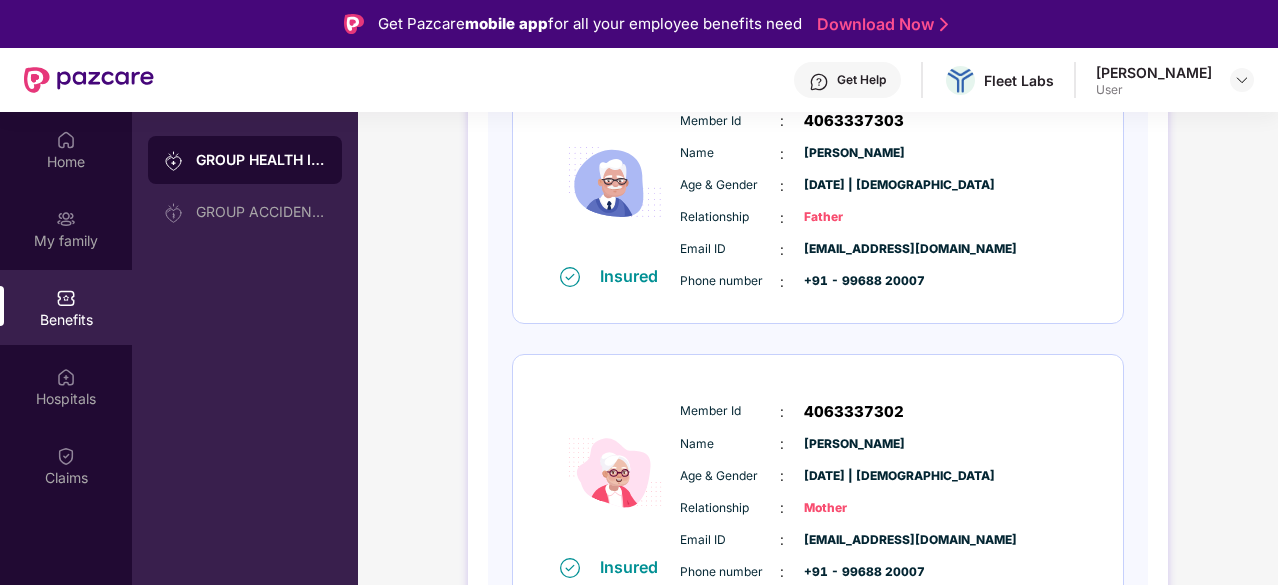 scroll, scrollTop: 1249, scrollLeft: 0, axis: vertical 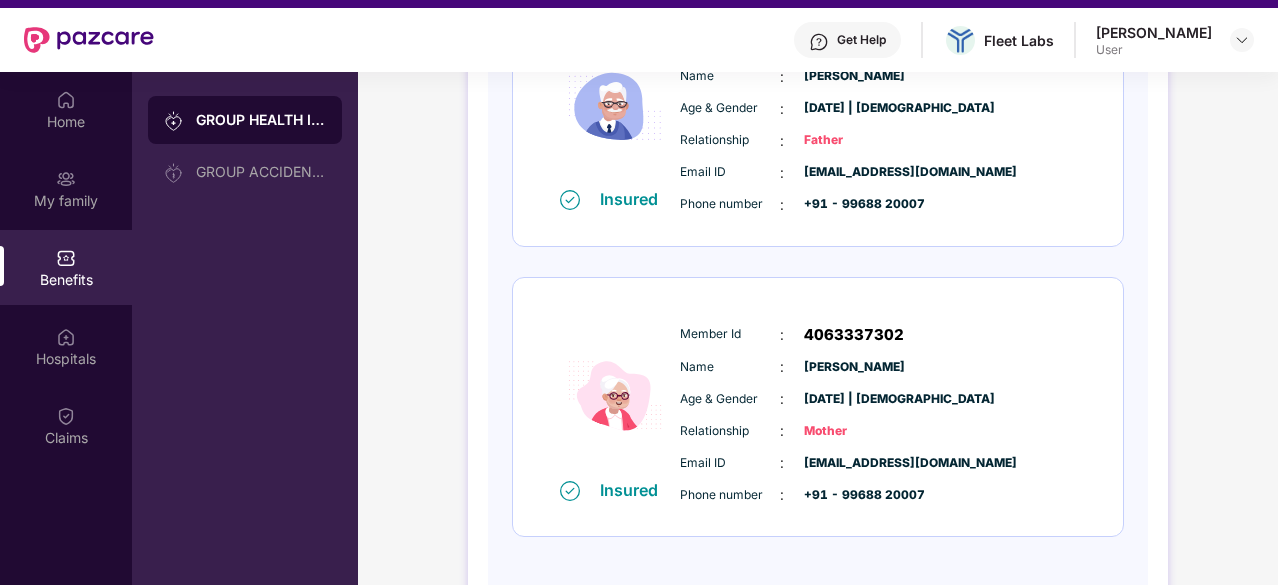 click on "Insured Member Id : 4063337302 Name : [PERSON_NAME] Age & Gender : [DATE] | [DEMOGRAPHIC_DATA] Relationship : Mother Email ID : [EMAIL_ADDRESS][DOMAIN_NAME] Phone number : +91 - 99688 20007" at bounding box center [818, 407] 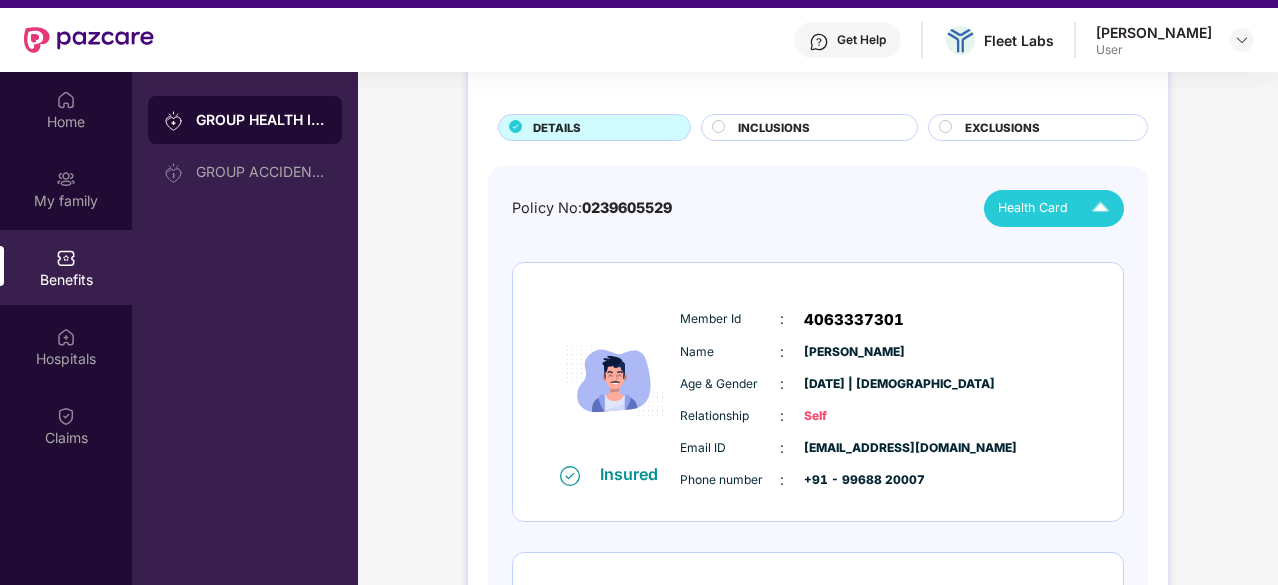 scroll, scrollTop: 4, scrollLeft: 0, axis: vertical 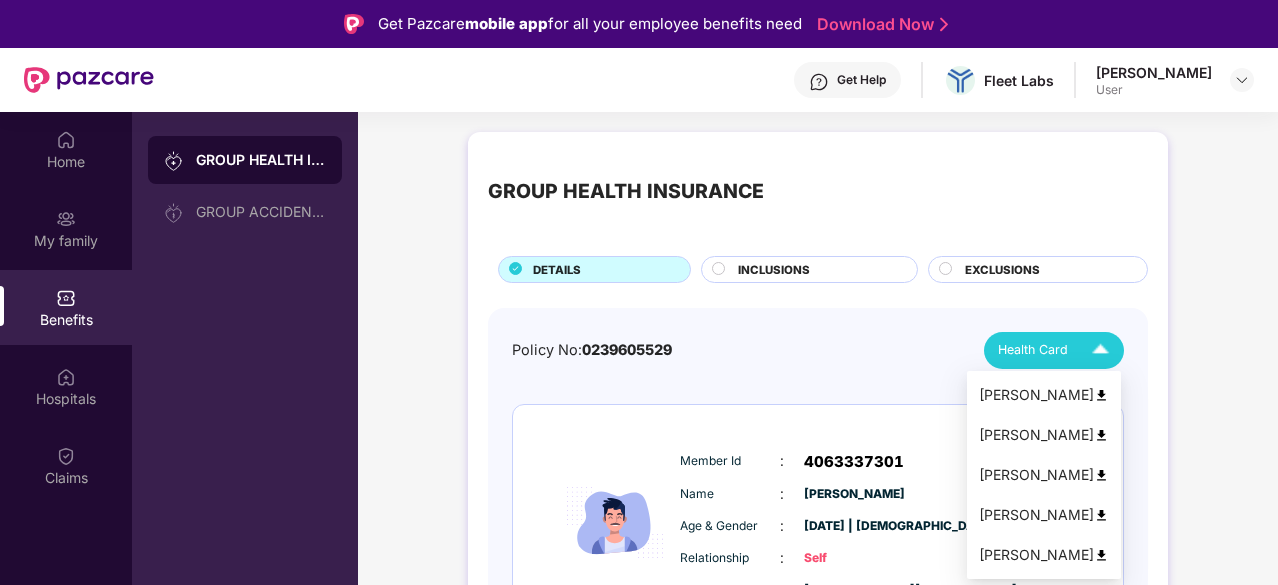click at bounding box center [1101, 555] 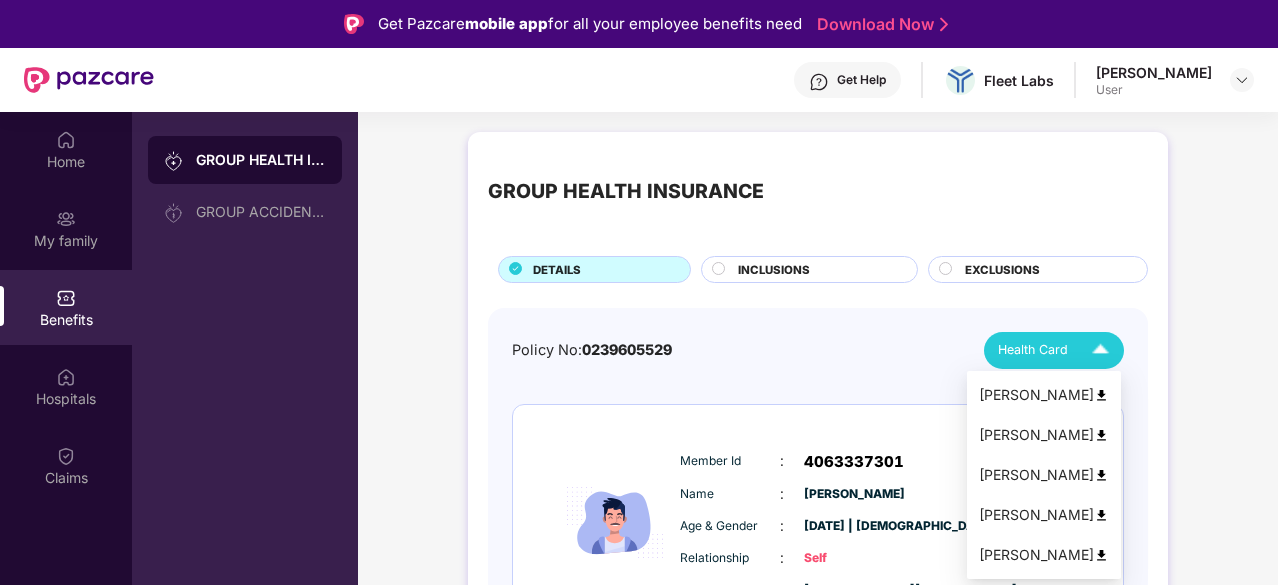 click at bounding box center (1100, 350) 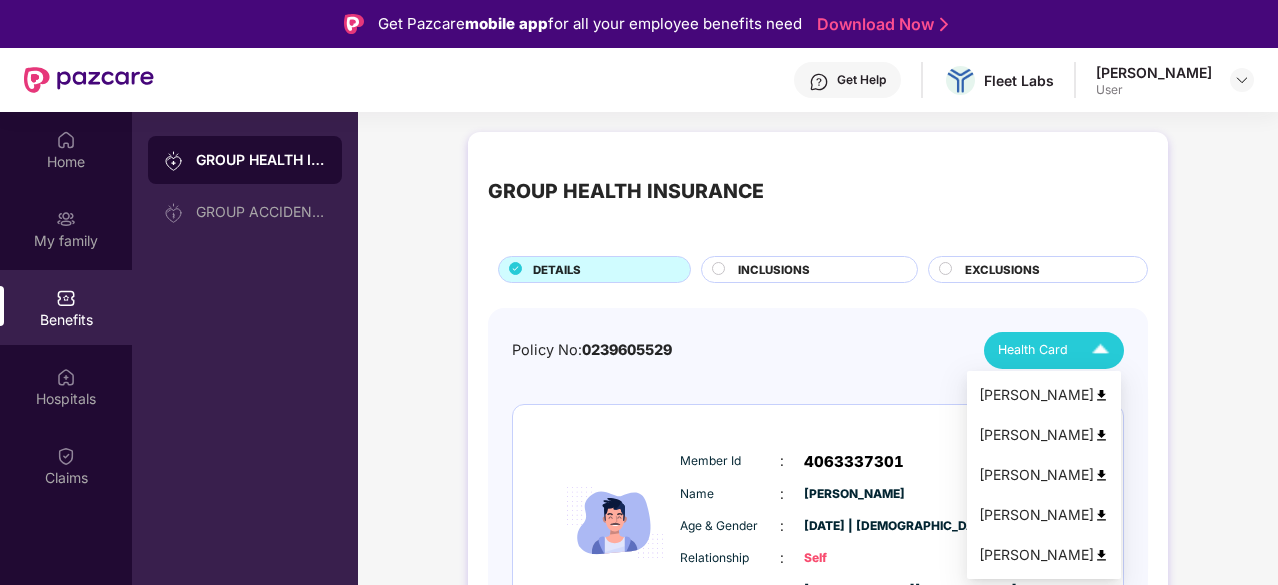 click at bounding box center (1101, 435) 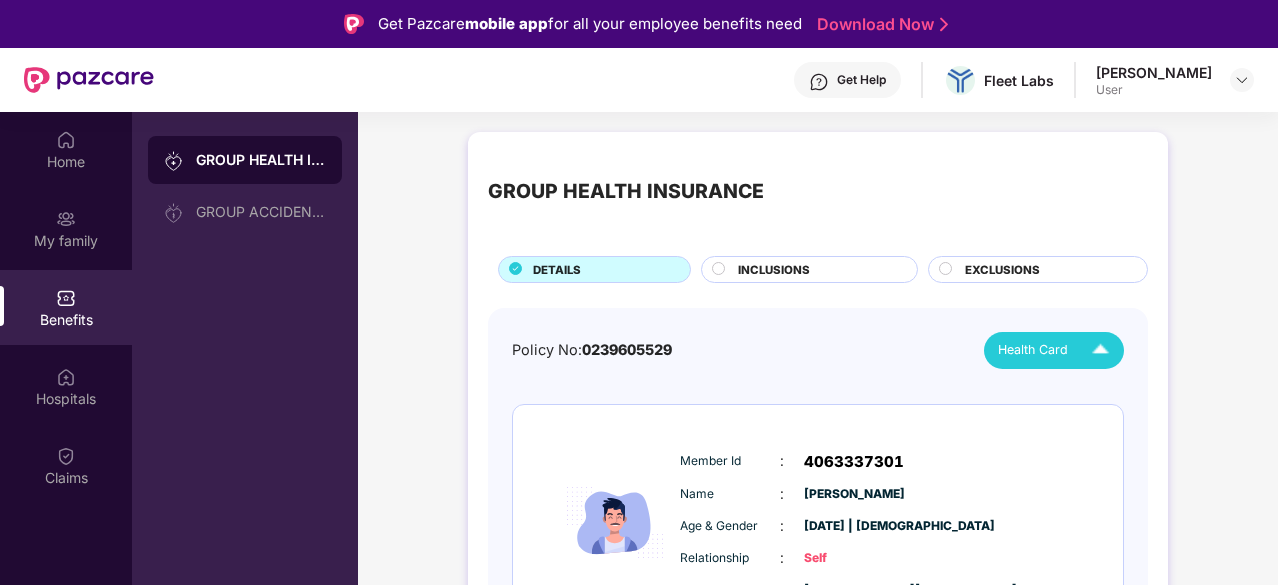 click on "Policy No:  0239605529 Health Card Insured Member Id : 4063337301 Name : [PERSON_NAME] Age & Gender : [DATE] | [DEMOGRAPHIC_DATA] Relationship : Self Email ID : [EMAIL_ADDRESS][DOMAIN_NAME] Phone number : +91 - 99688 20007 Insured Member Id : 4063337305 Name : [PERSON_NAME] Age & Gender : [DATE] | [DEMOGRAPHIC_DATA] Relationship : Spouse Email ID : [EMAIL_ADDRESS][DOMAIN_NAME] Phone number : +91 - 99688 20007 Insured Member Id : 4063337304 Name : [PERSON_NAME] Age & Gender : [DATE] | [DEMOGRAPHIC_DATA] Relationship : Child Email ID : [EMAIL_ADDRESS][DOMAIN_NAME] Phone number : +91 - 99688 20007 Insured Member Id : 4063337303 Name : [PERSON_NAME] Age & Gender : [DATE] | [DEMOGRAPHIC_DATA] Relationship : Father Email ID : [PERSON_NAME][EMAIL_ADDRESS][DOMAIN_NAME] Phone number : +91 - 99688 20007 Insured Member Id : 4063337302 Name : [PERSON_NAME] Age & Gender : [DATE] | [DEMOGRAPHIC_DATA] Relationship : Mother Email ID : [EMAIL_ADDRESS][DOMAIN_NAME] Phone number : +91 - 99688 20007" at bounding box center (818, 1104) 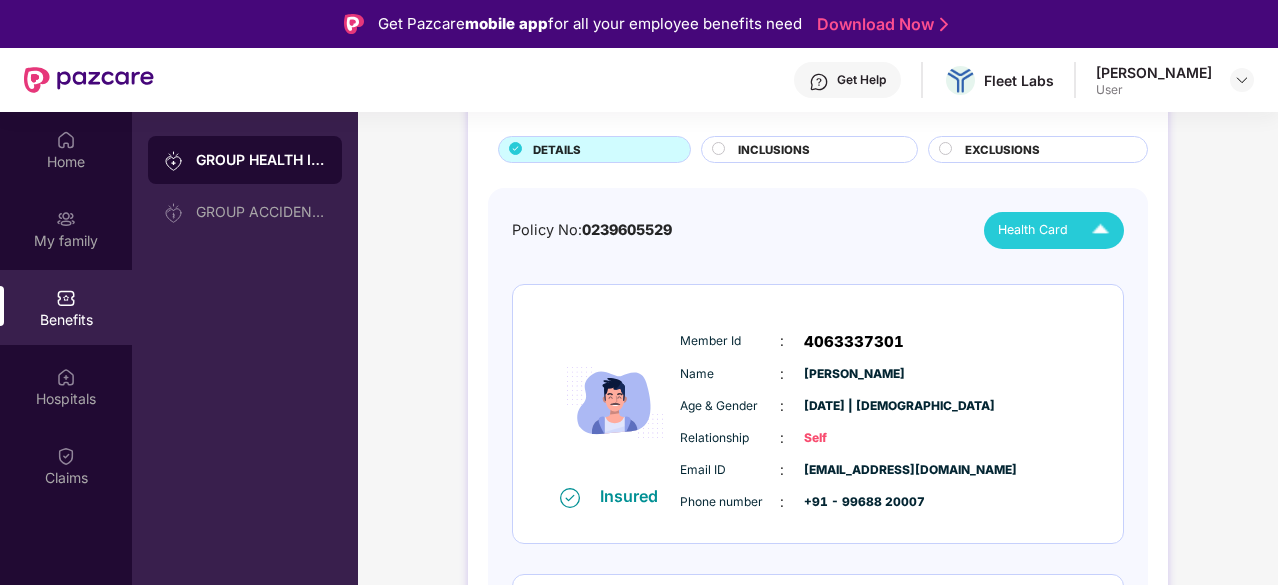 scroll, scrollTop: 160, scrollLeft: 0, axis: vertical 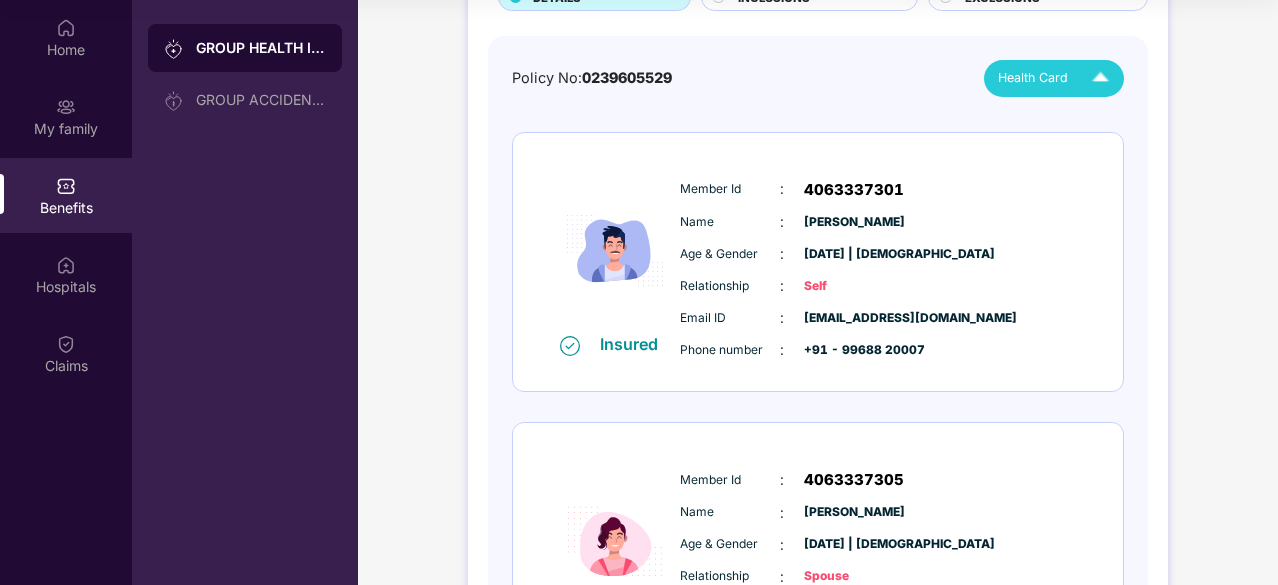 drag, startPoint x: 1274, startPoint y: 143, endPoint x: 1278, endPoint y: 161, distance: 18.439089 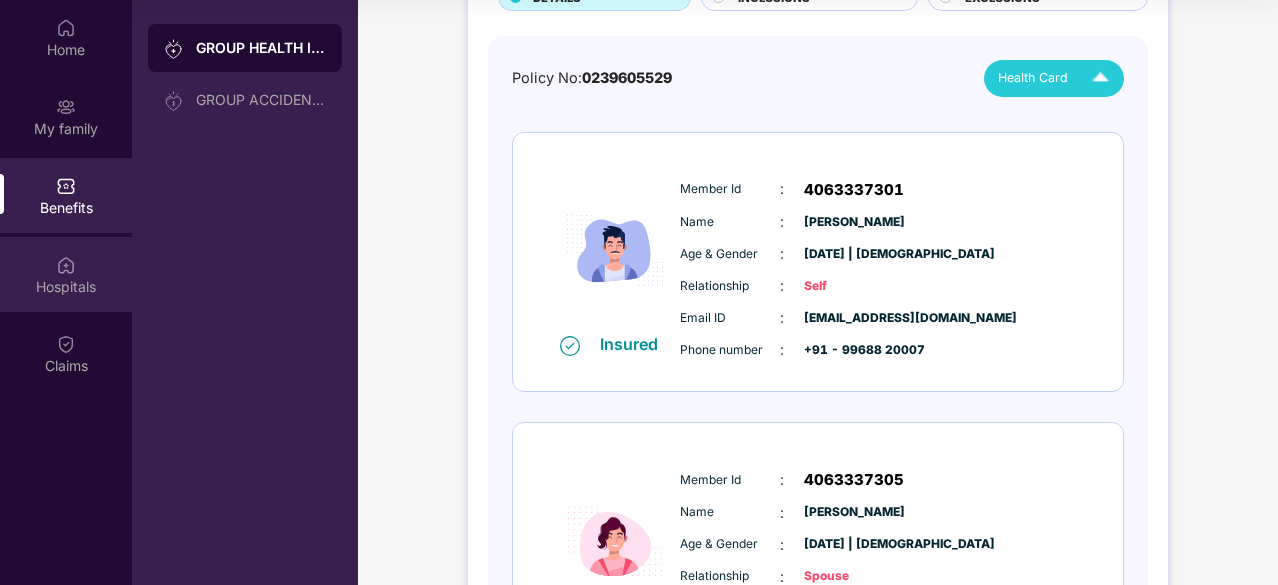 click at bounding box center [66, 265] 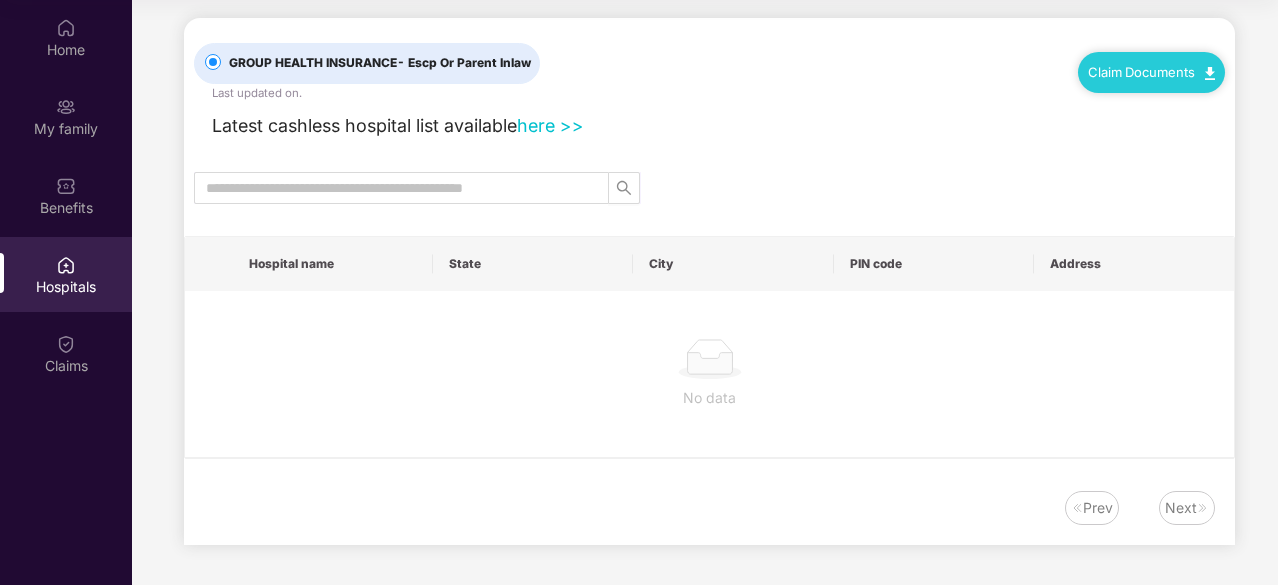 scroll, scrollTop: 0, scrollLeft: 0, axis: both 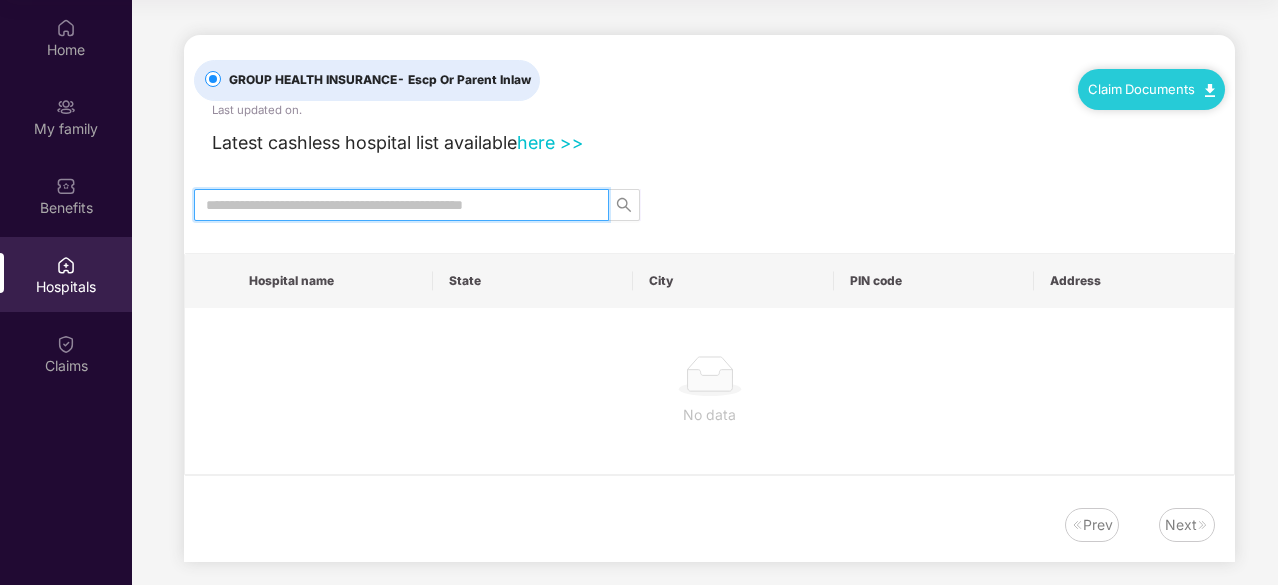 click at bounding box center (393, 205) 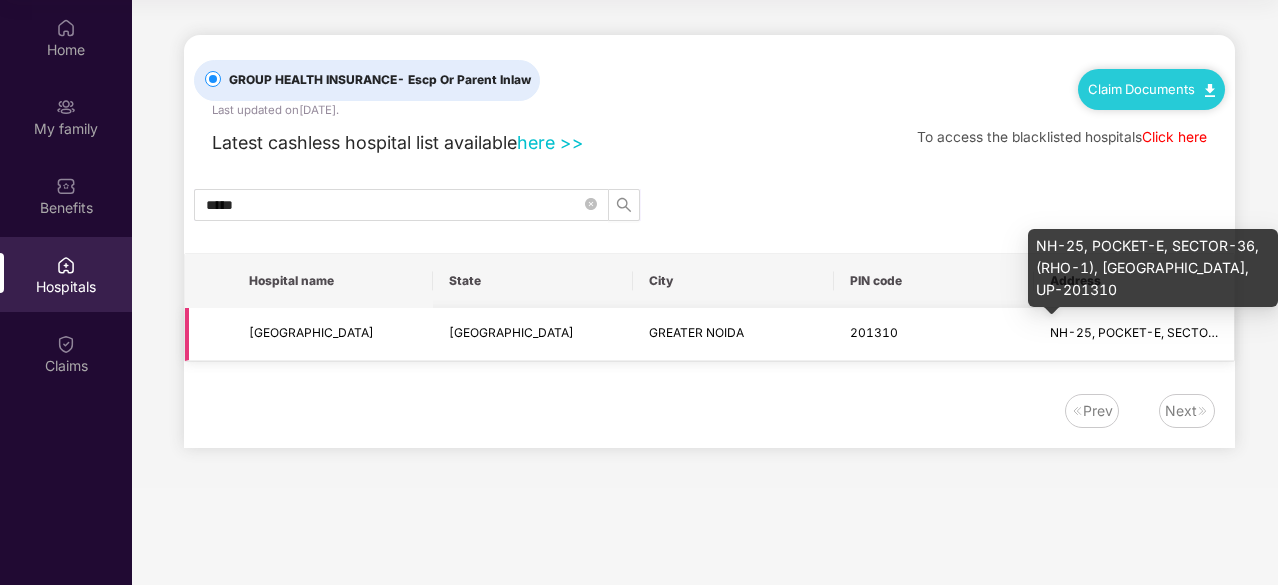 click on "NH-25, POCKET-E, SECTOR-36, (RHO-1), [GEOGRAPHIC_DATA], UP-201310" at bounding box center (1278, 332) 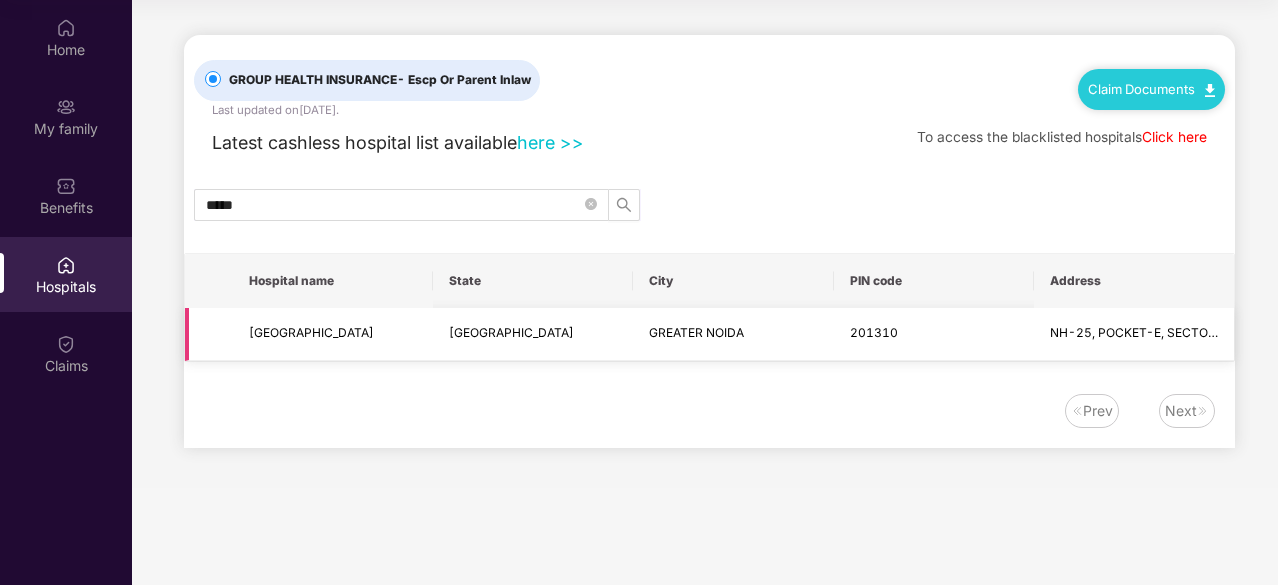 click on "[GEOGRAPHIC_DATA]" at bounding box center (533, 334) 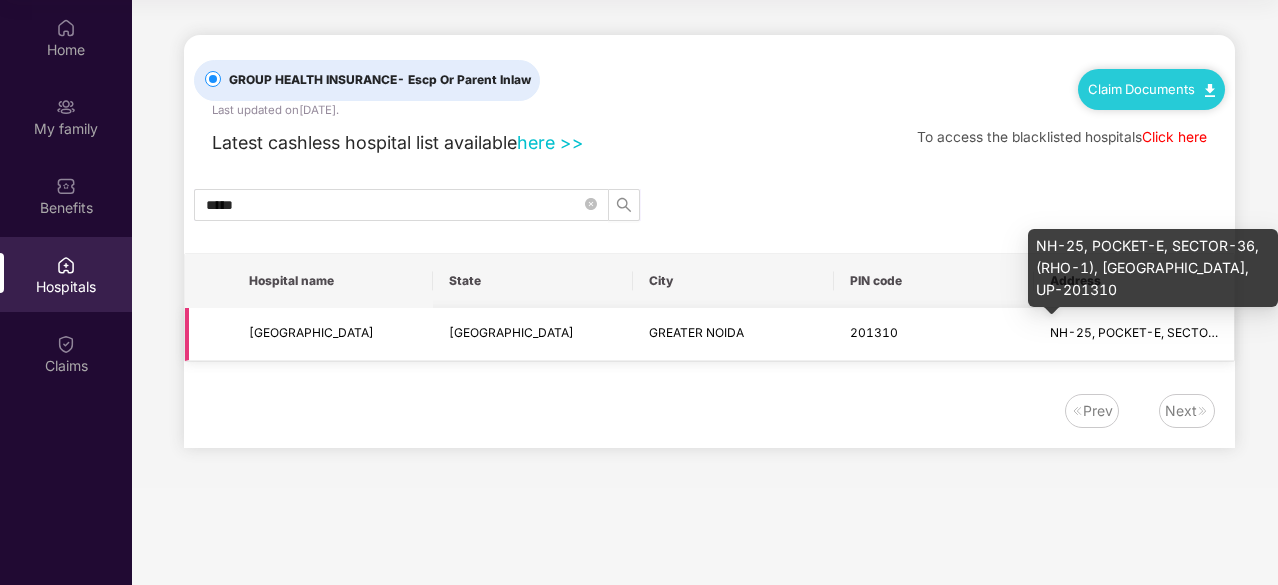 click on "NH-25, POCKET-E, SECTOR-36, (RHO-1), [GEOGRAPHIC_DATA], UP-201310" at bounding box center (1278, 332) 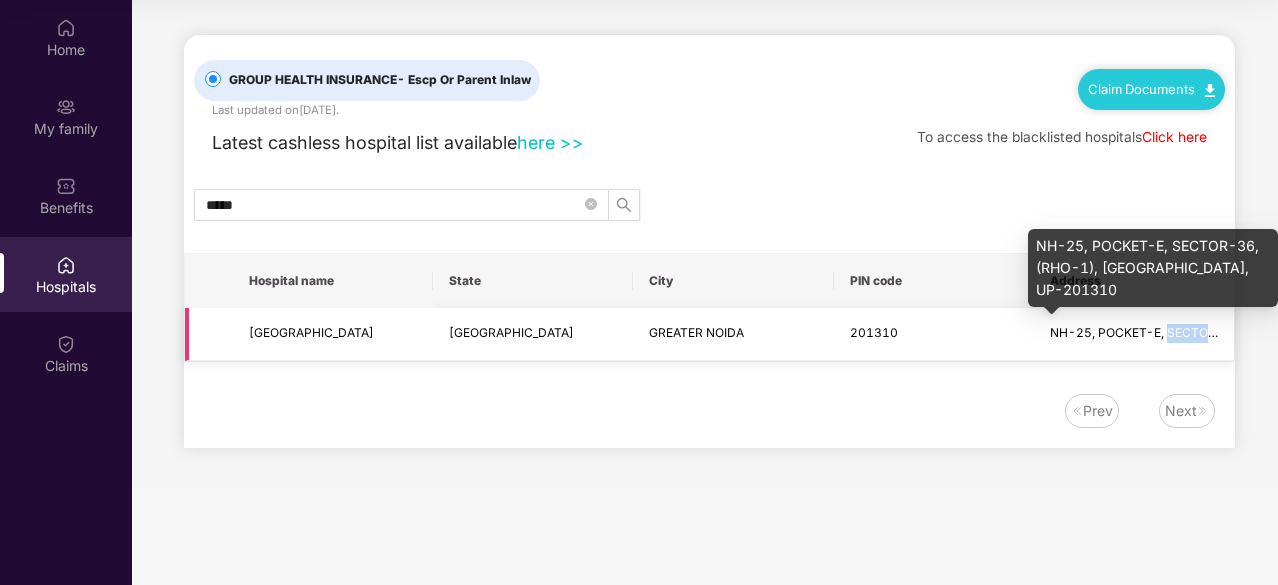 click on "NH-25, POCKET-E, SECTOR-36, (RHO-1), [GEOGRAPHIC_DATA], UP-201310" at bounding box center (1278, 332) 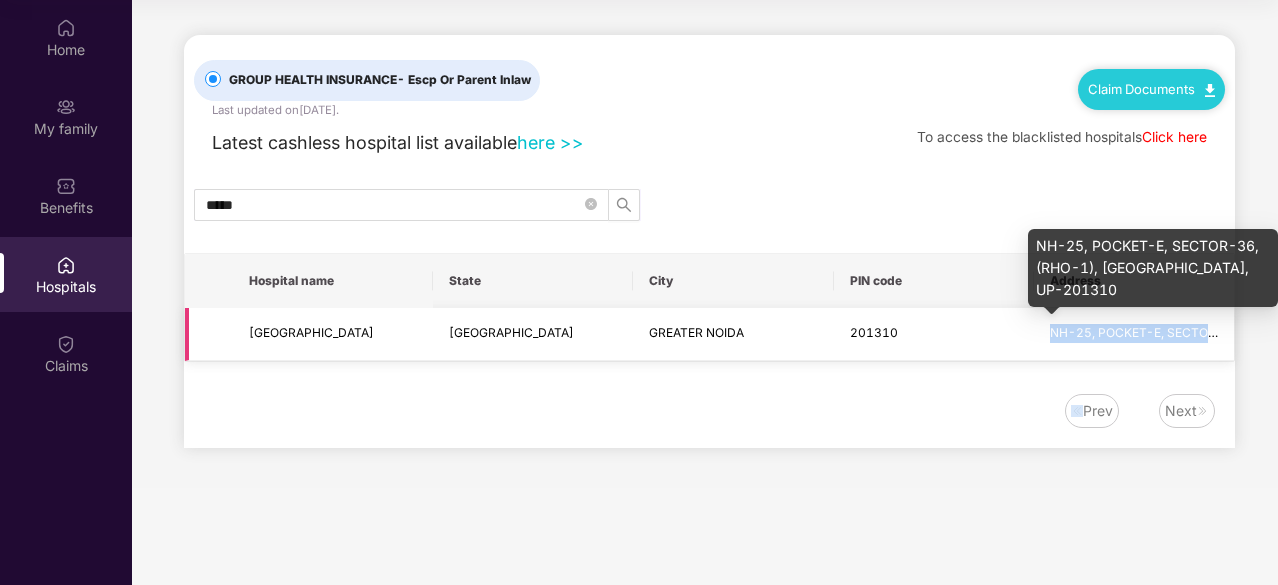 click on "NH-25, POCKET-E, SECTOR-36, (RHO-1), [GEOGRAPHIC_DATA], UP-201310" at bounding box center (1278, 332) 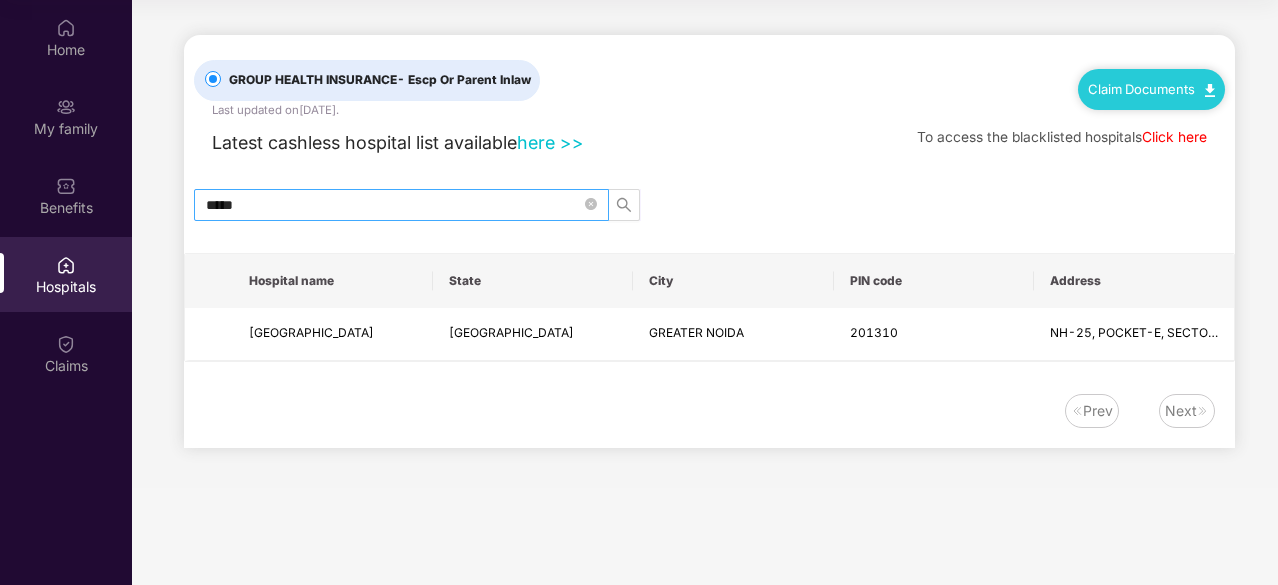click on "*****" at bounding box center [393, 205] 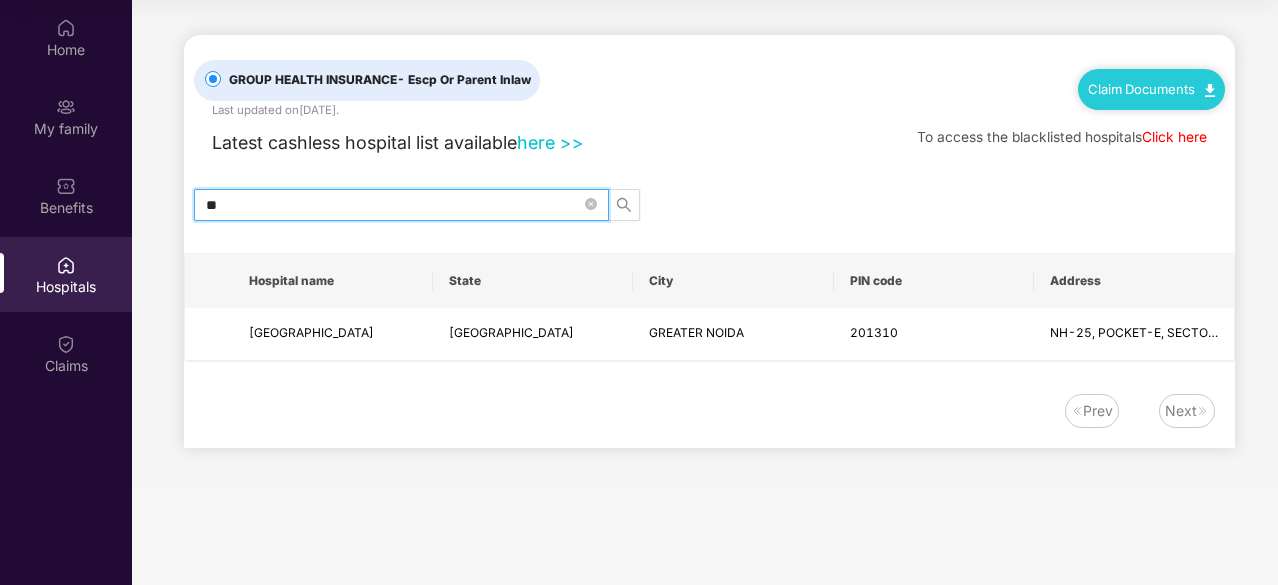 type on "*" 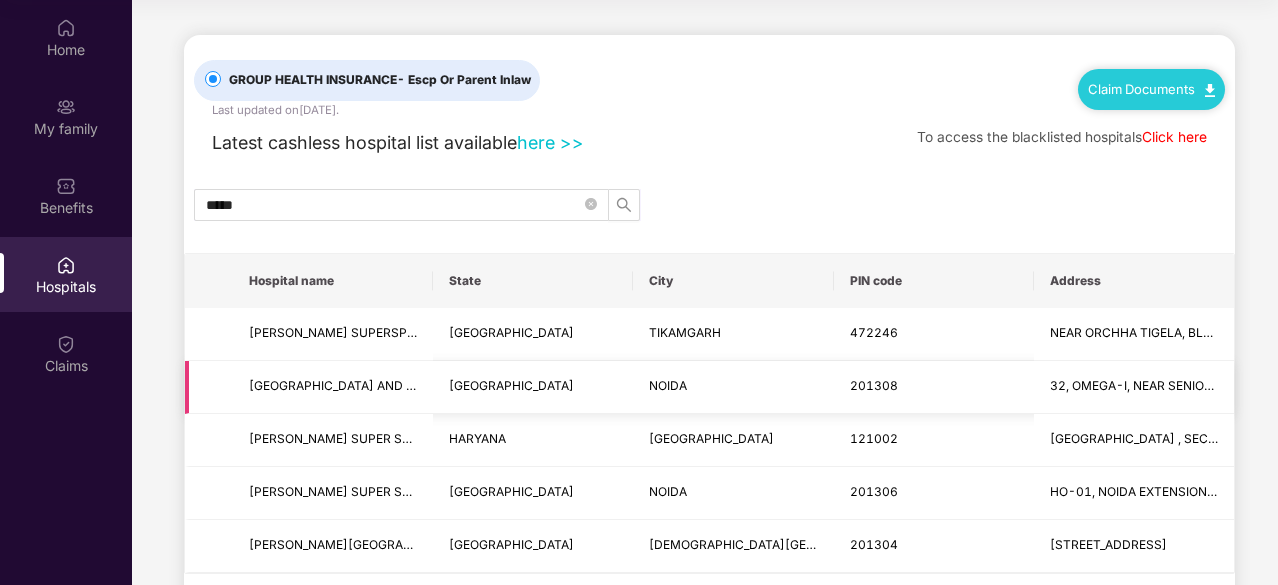 click on "32, OMEGA-I, NEAR SENIOR CITIZEN APARTMENT, GR. [GEOGRAPHIC_DATA], UP" at bounding box center (1134, 387) 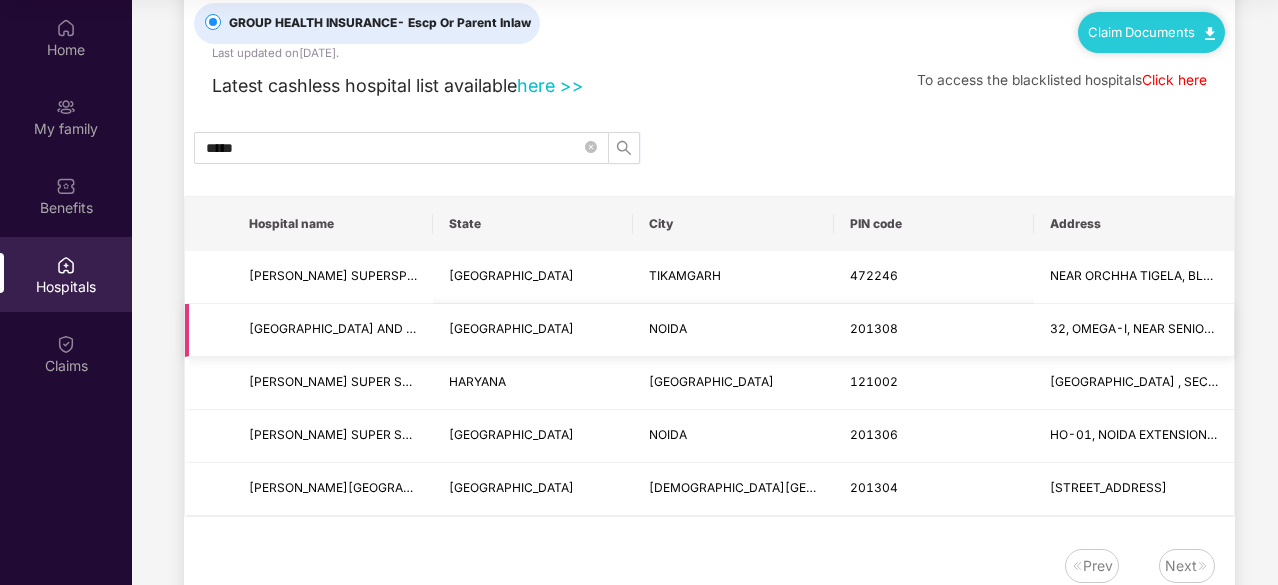 scroll, scrollTop: 80, scrollLeft: 0, axis: vertical 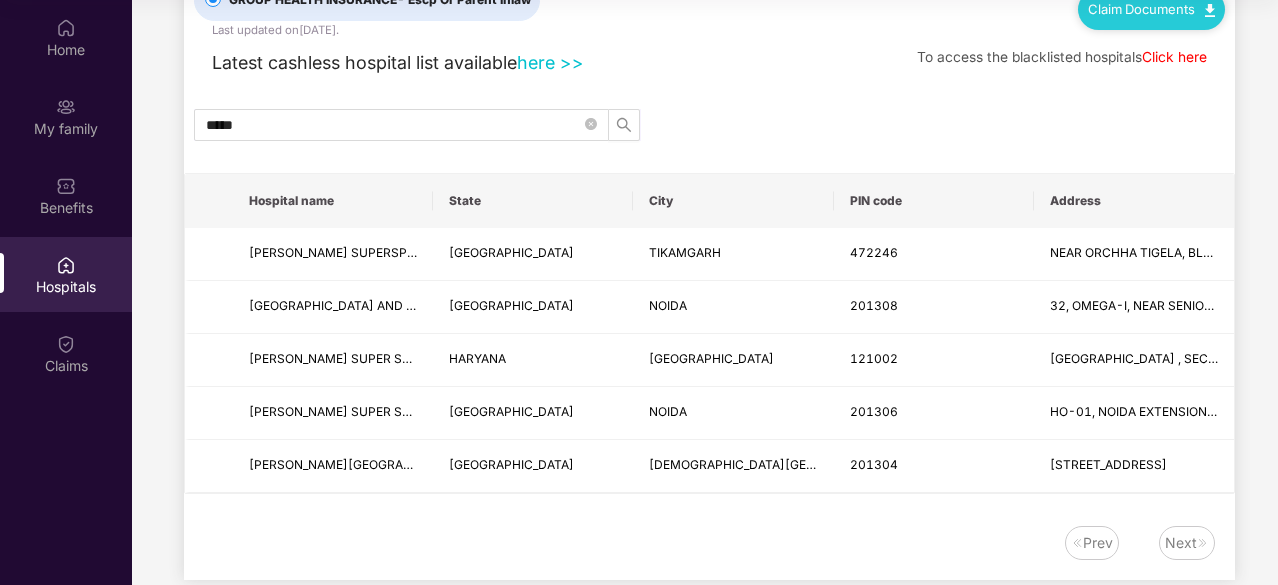 click on "Next" at bounding box center (1181, 543) 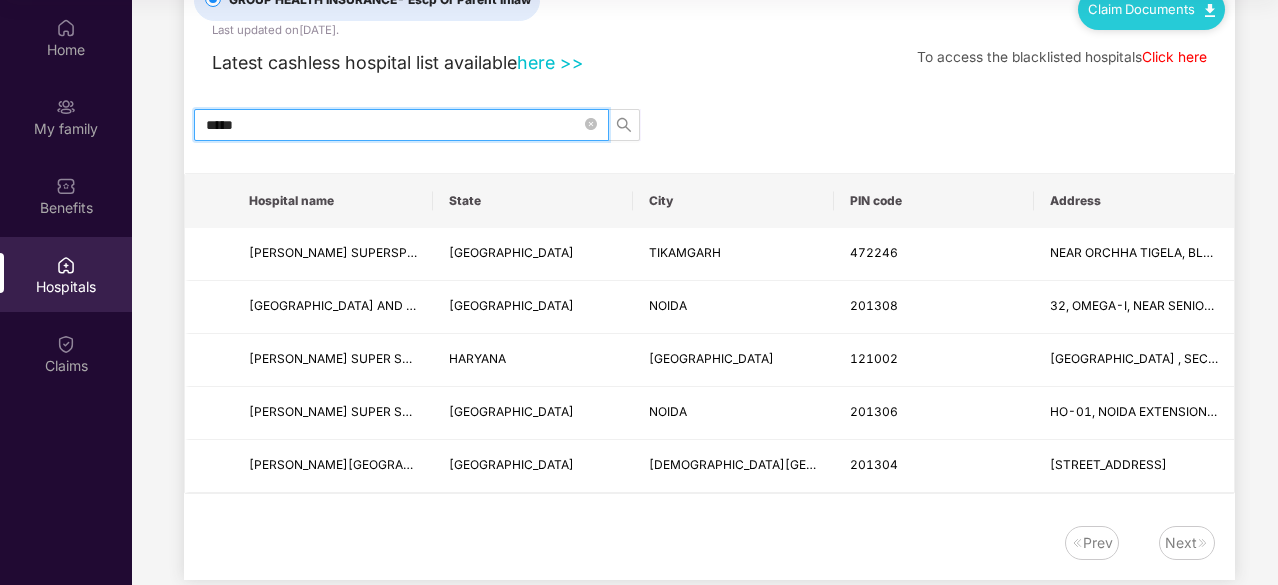 click on "*****" at bounding box center [393, 125] 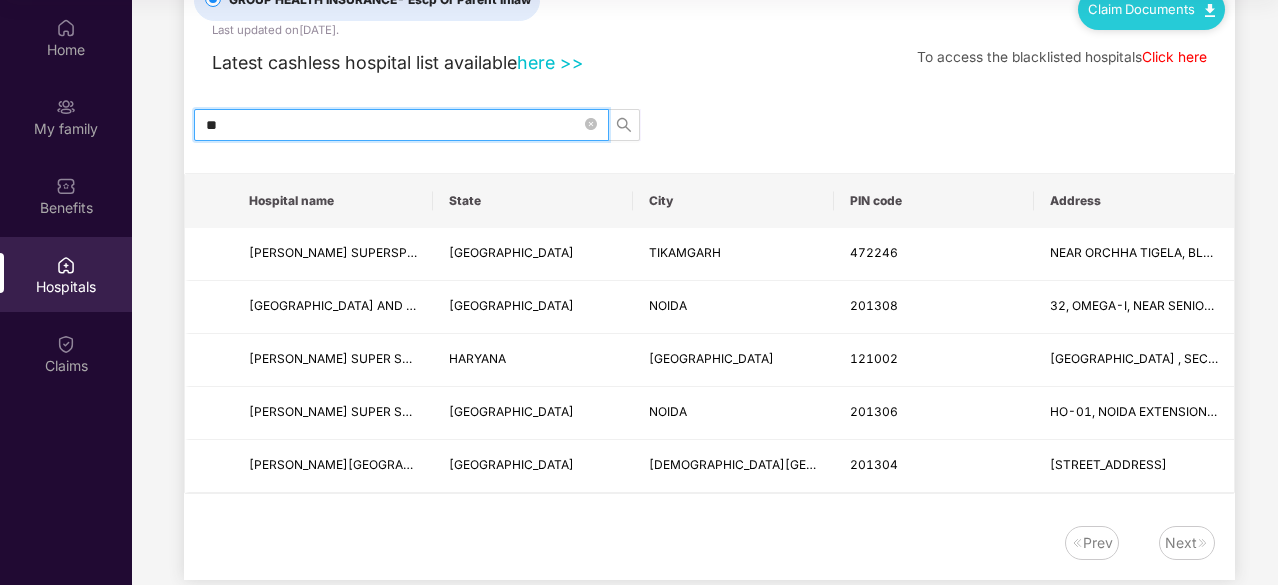 type on "*" 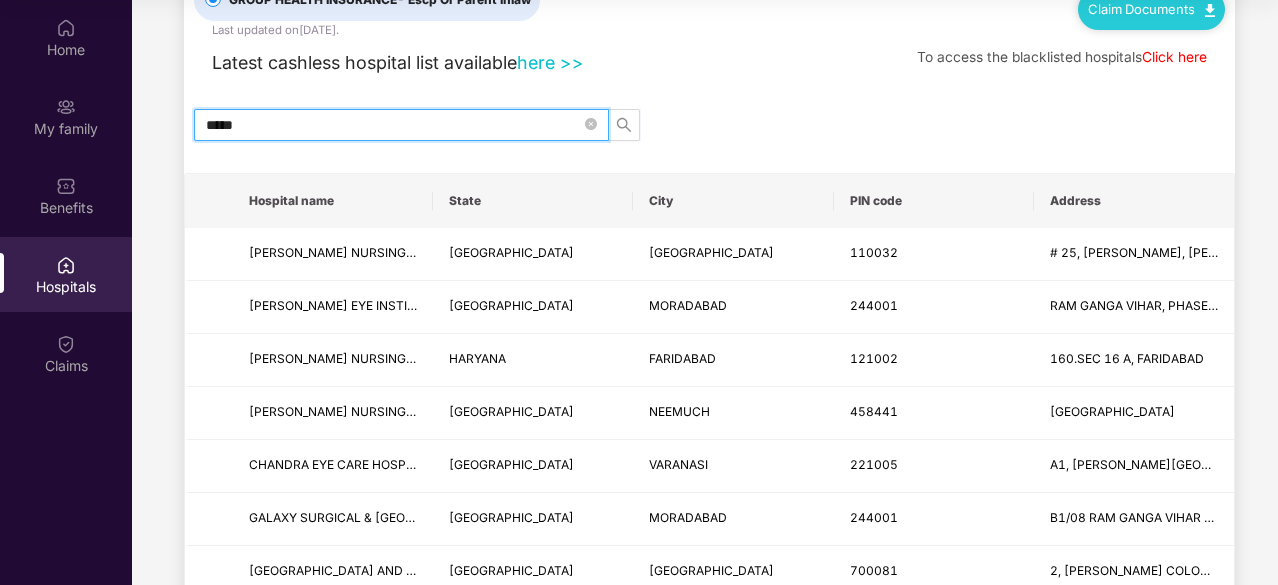 click on "*****" at bounding box center [393, 125] 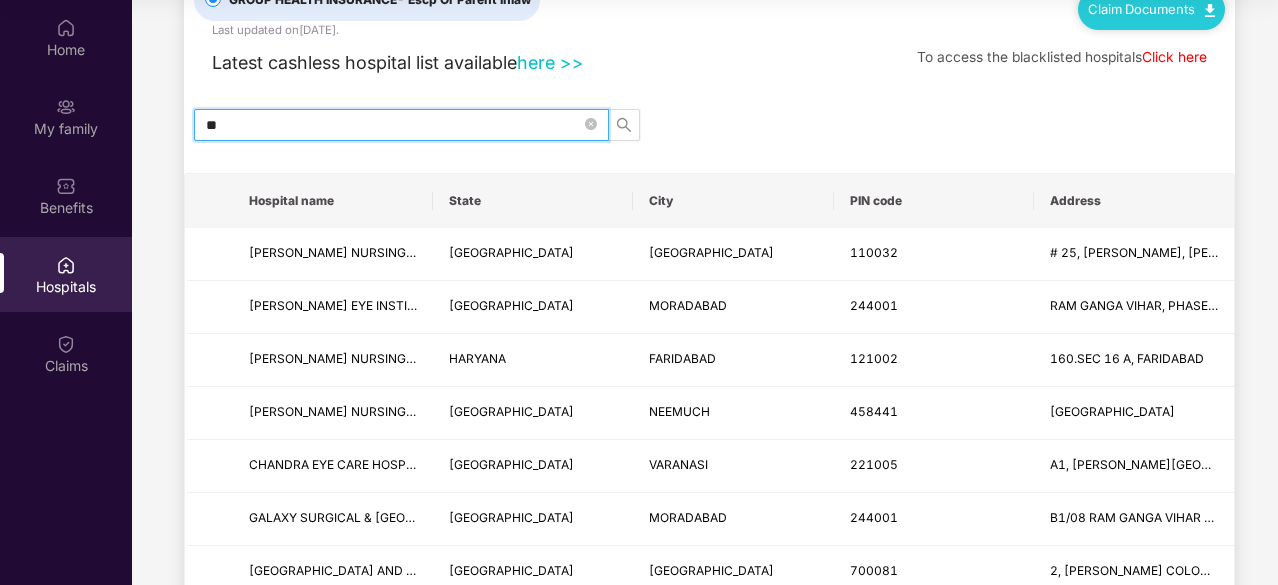 type on "*" 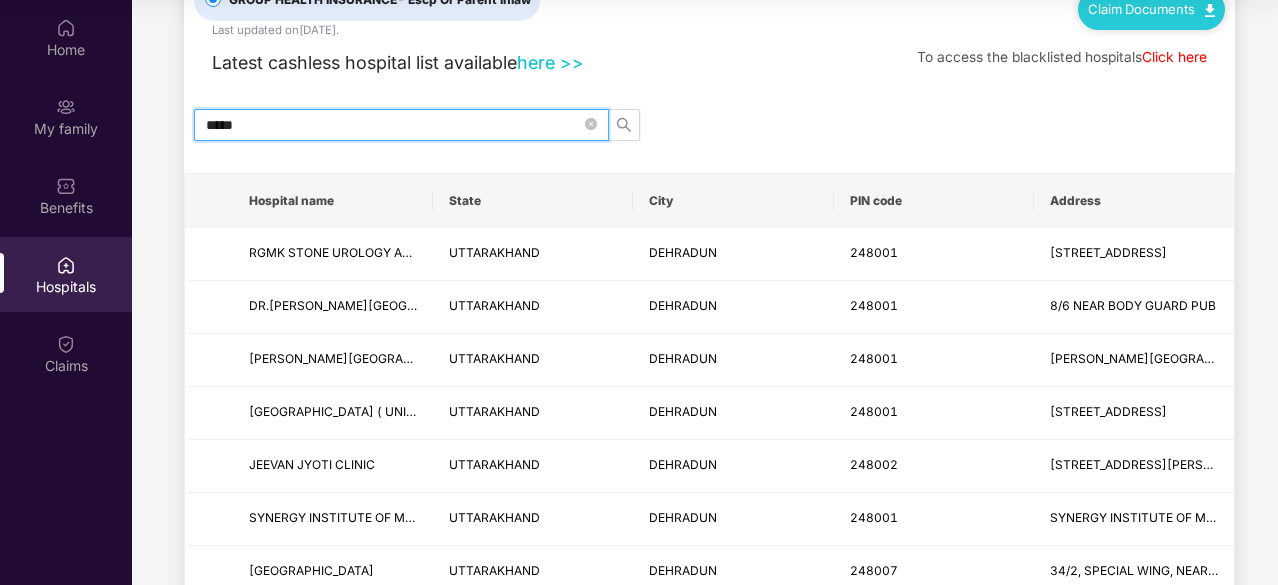 click on "*****" at bounding box center [393, 125] 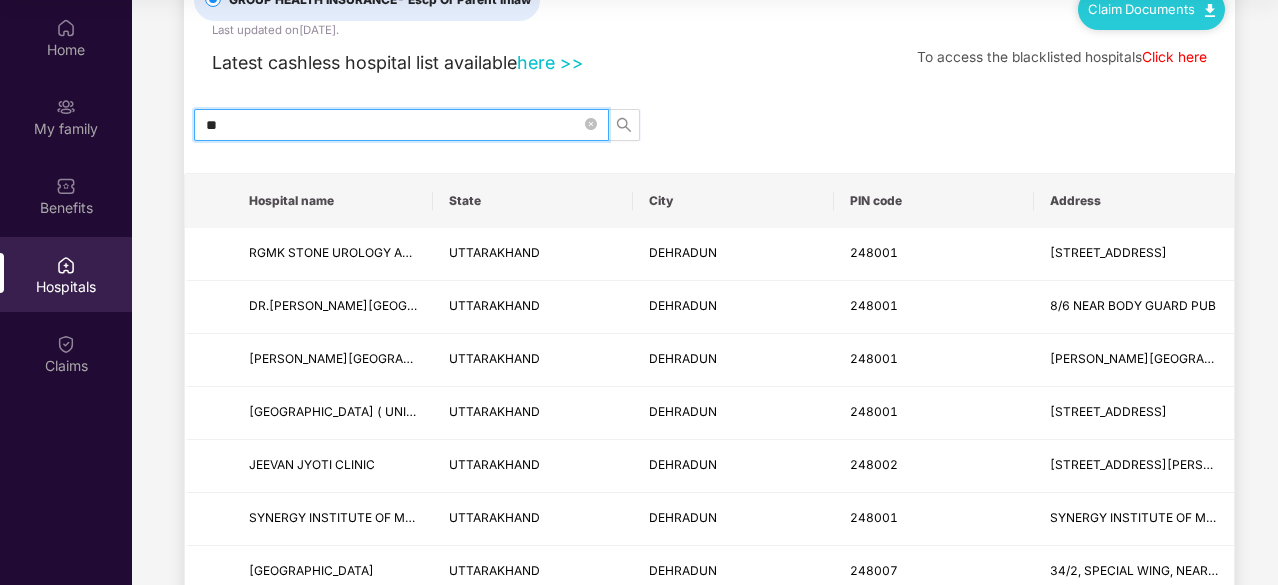 type on "*" 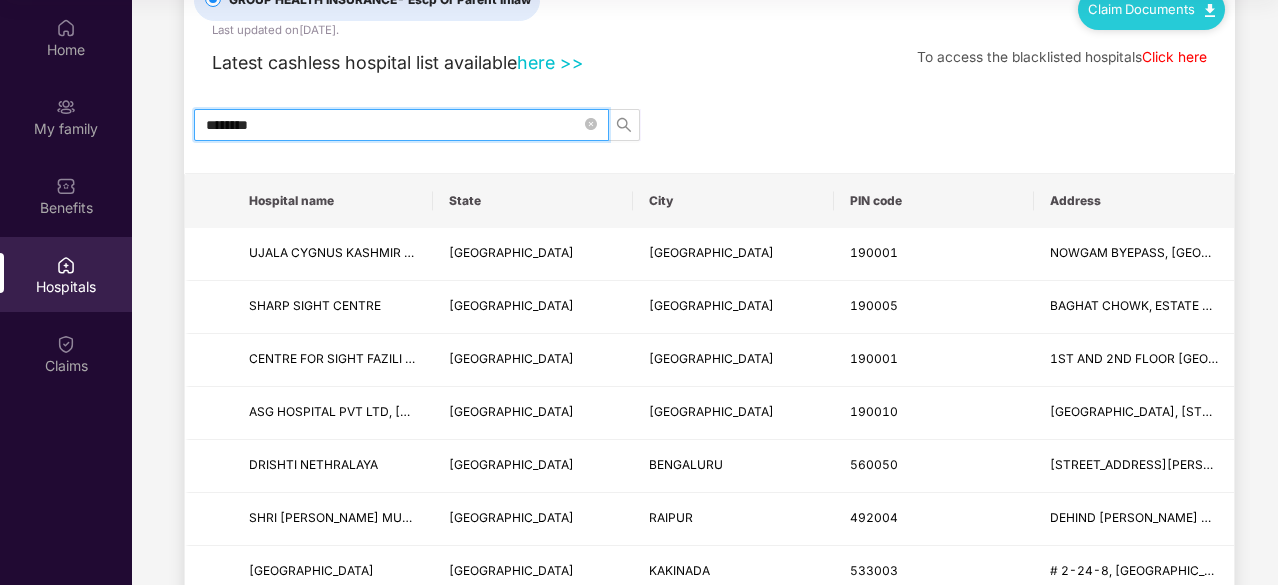 scroll, scrollTop: 14, scrollLeft: 0, axis: vertical 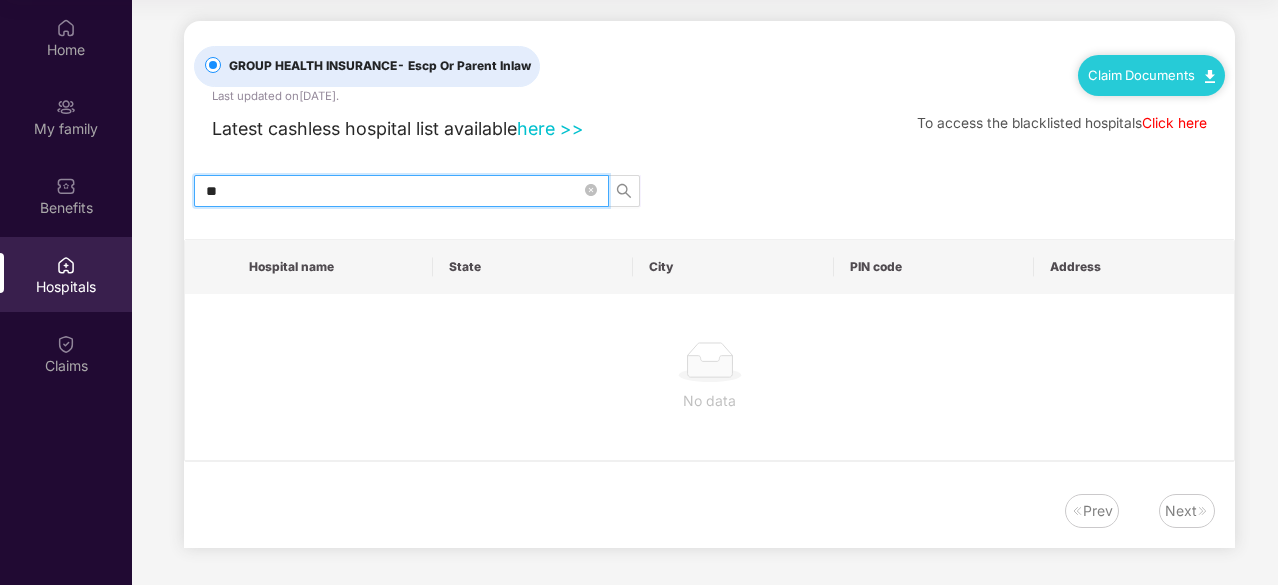 type on "*" 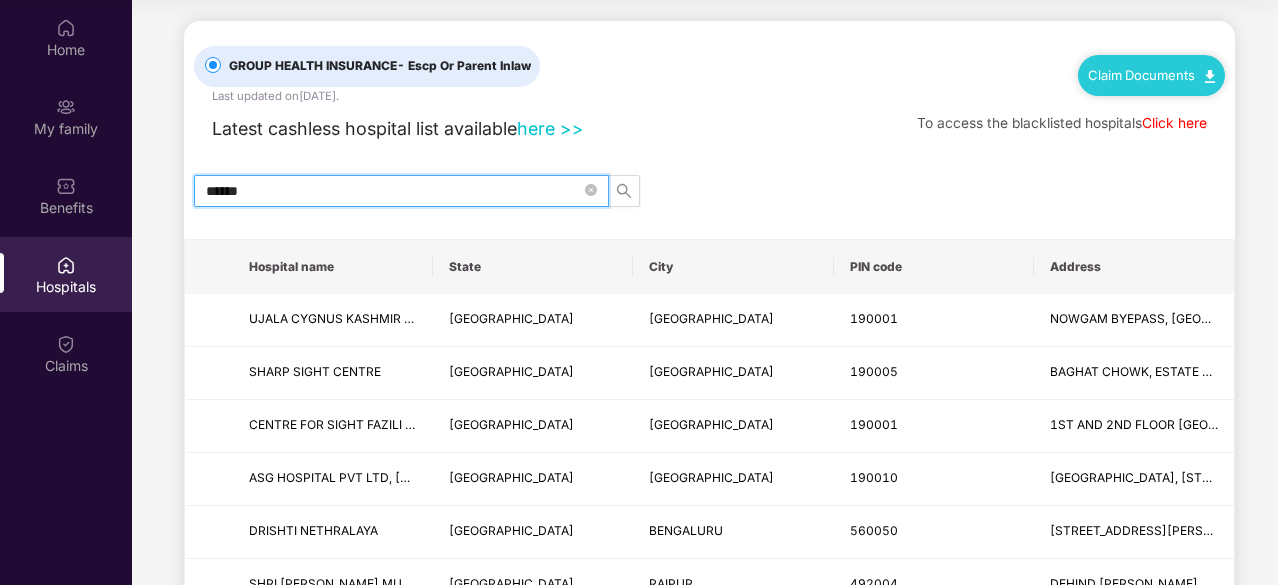scroll, scrollTop: 80, scrollLeft: 0, axis: vertical 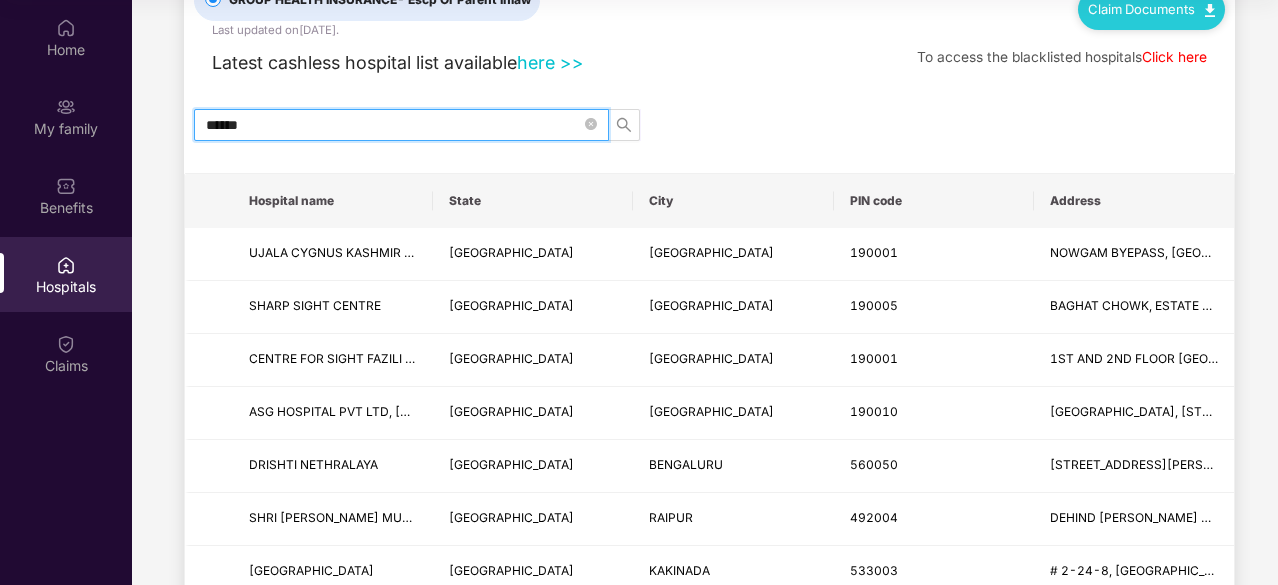 click on "******" at bounding box center [393, 125] 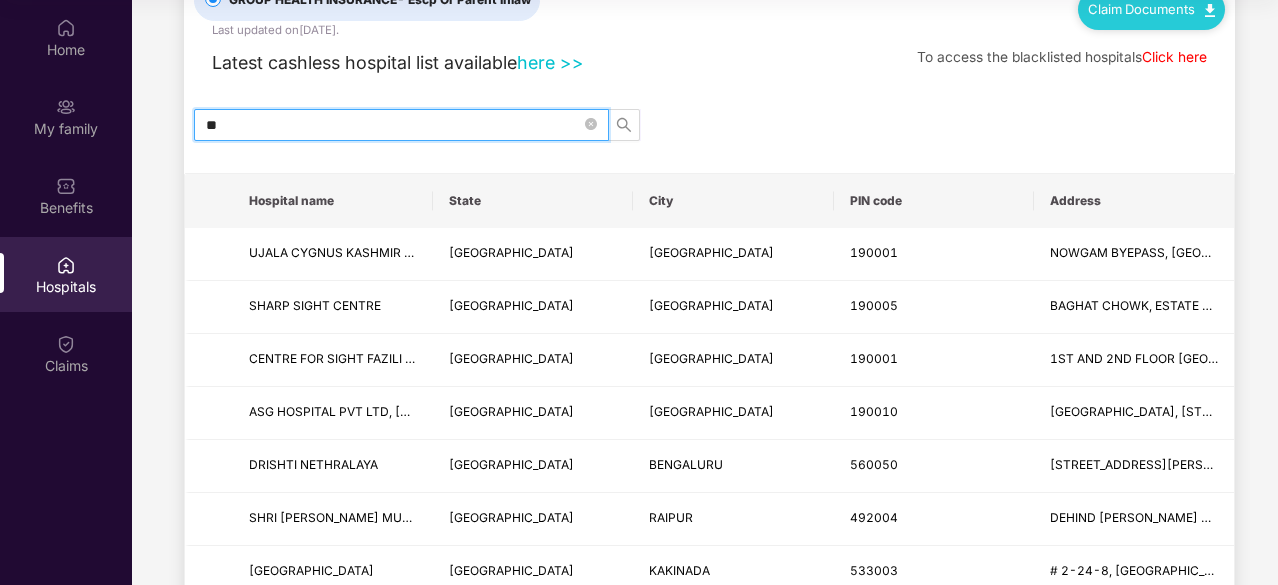 type on "*" 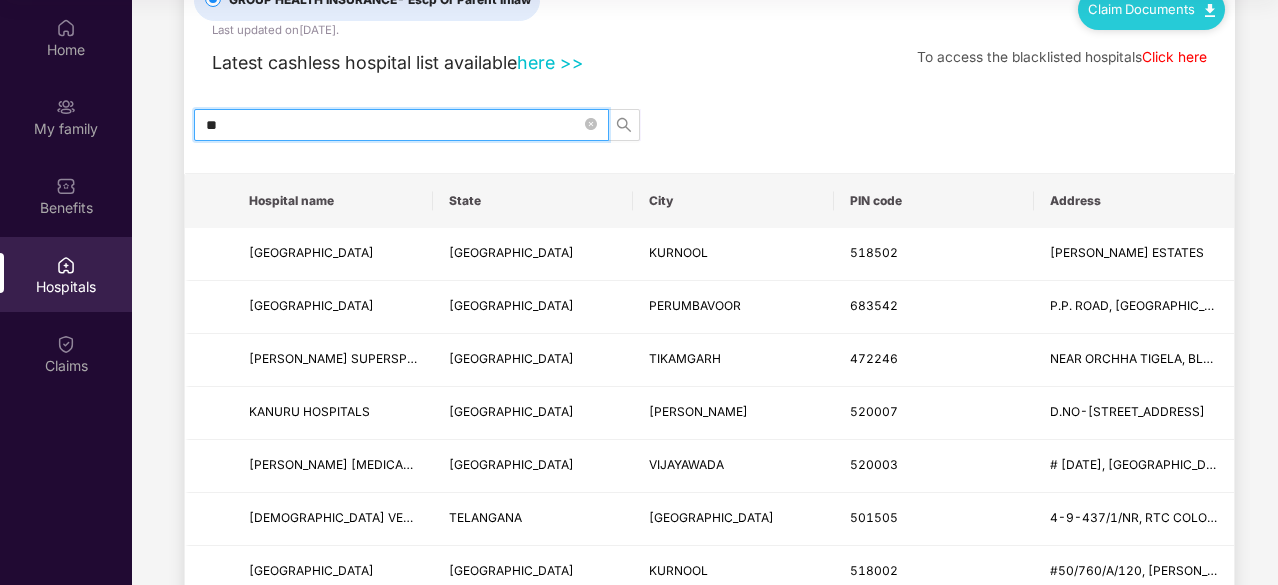type on "*" 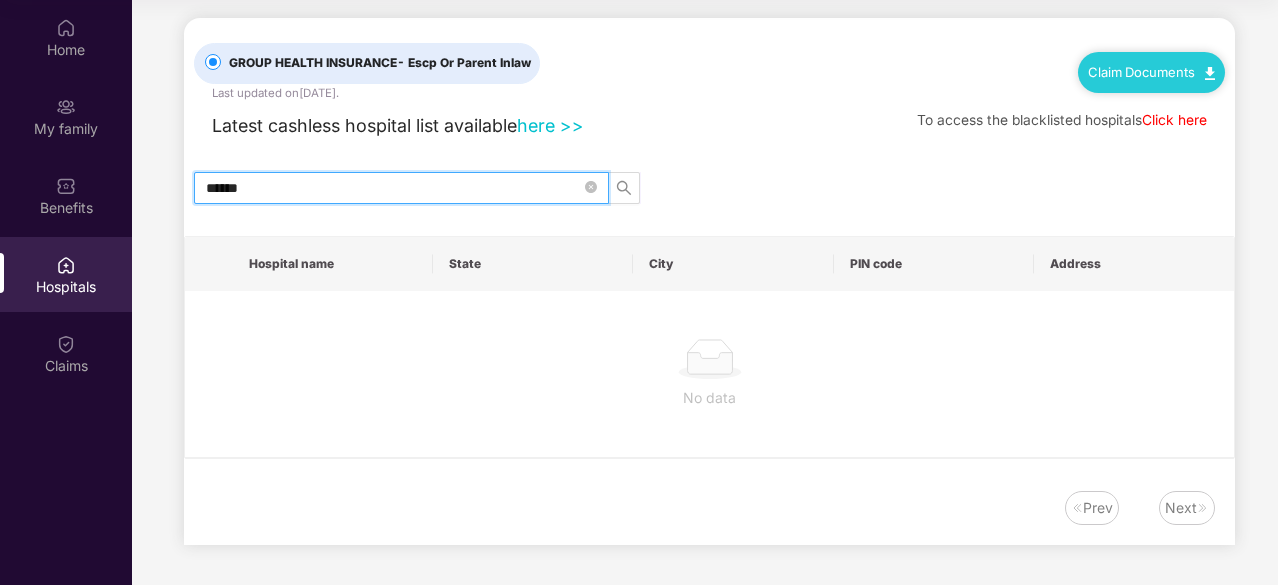 scroll, scrollTop: 14, scrollLeft: 0, axis: vertical 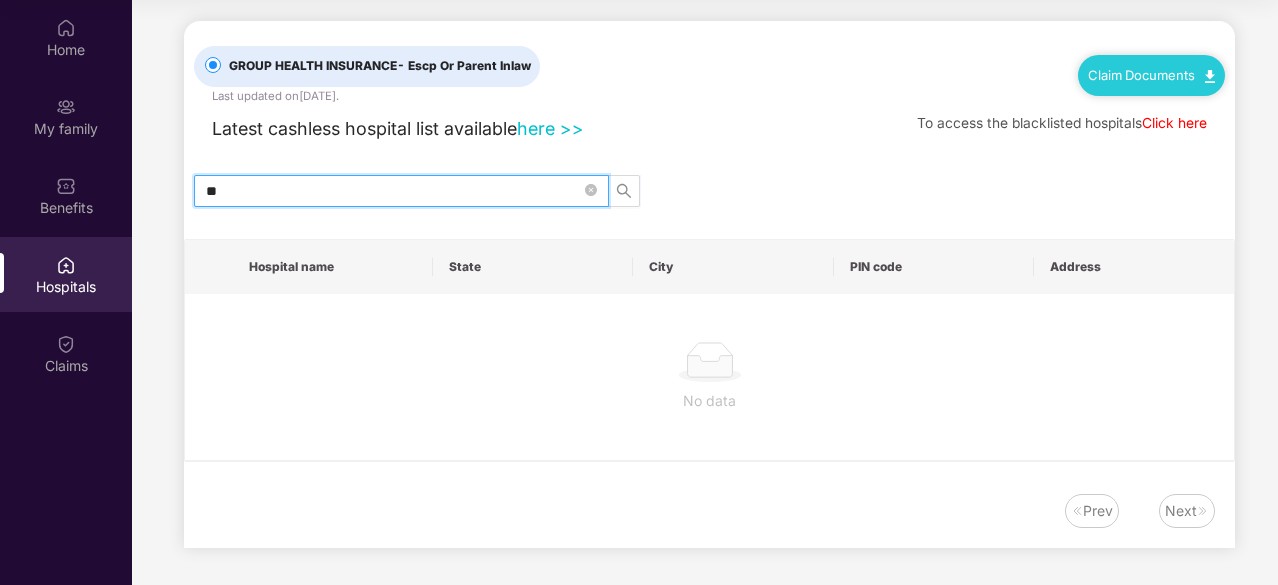 type on "*" 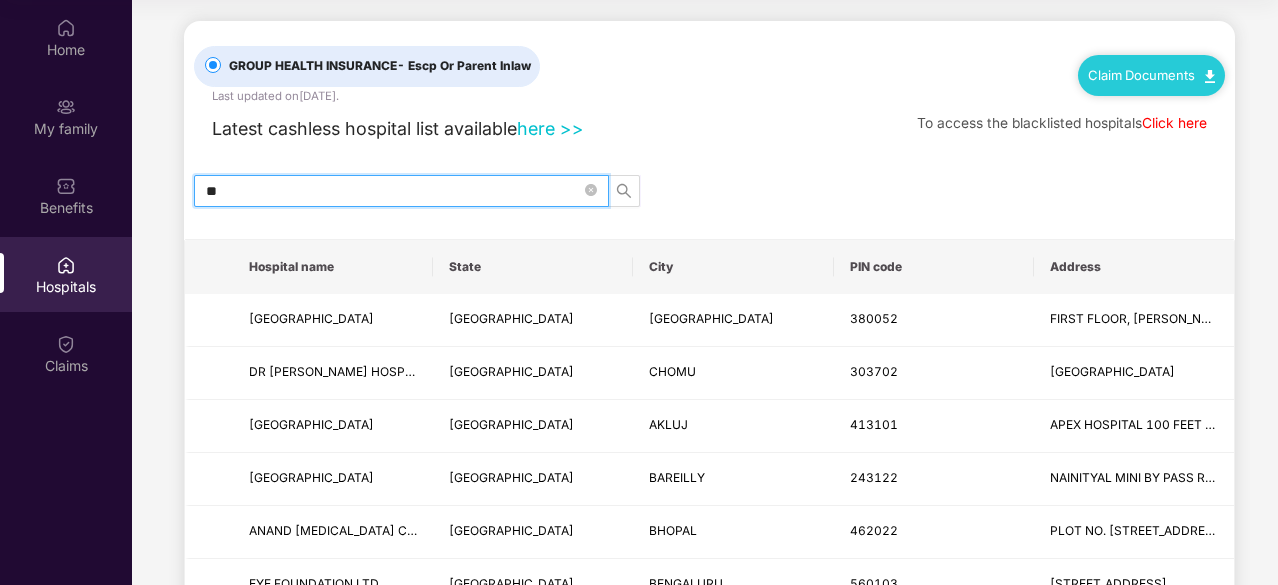 scroll, scrollTop: 80, scrollLeft: 0, axis: vertical 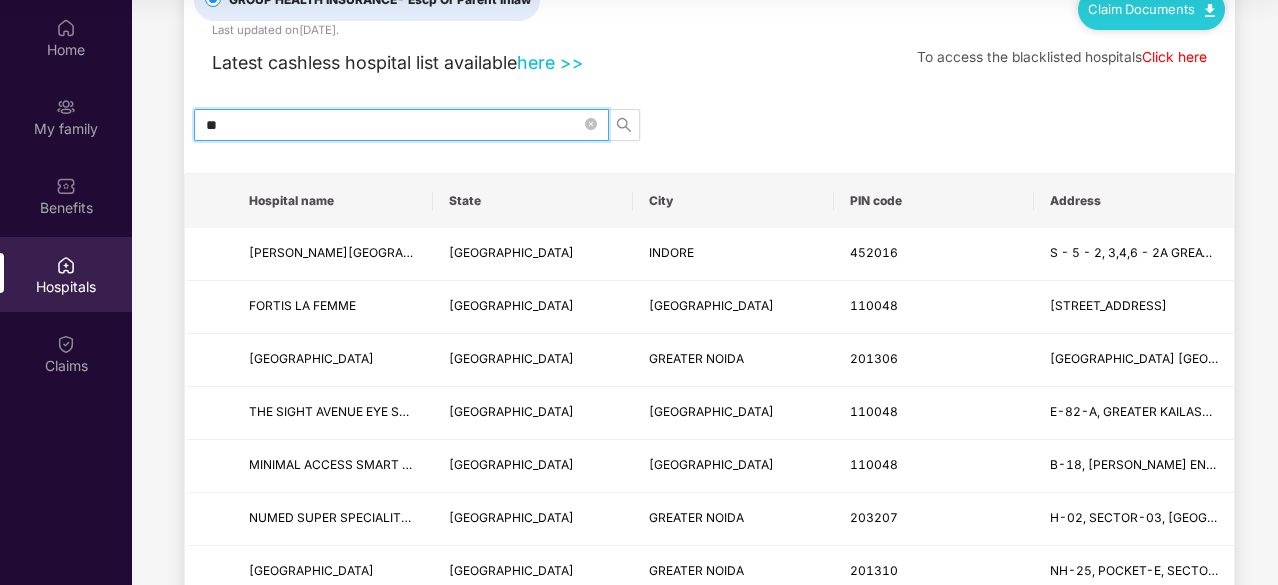 type on "*" 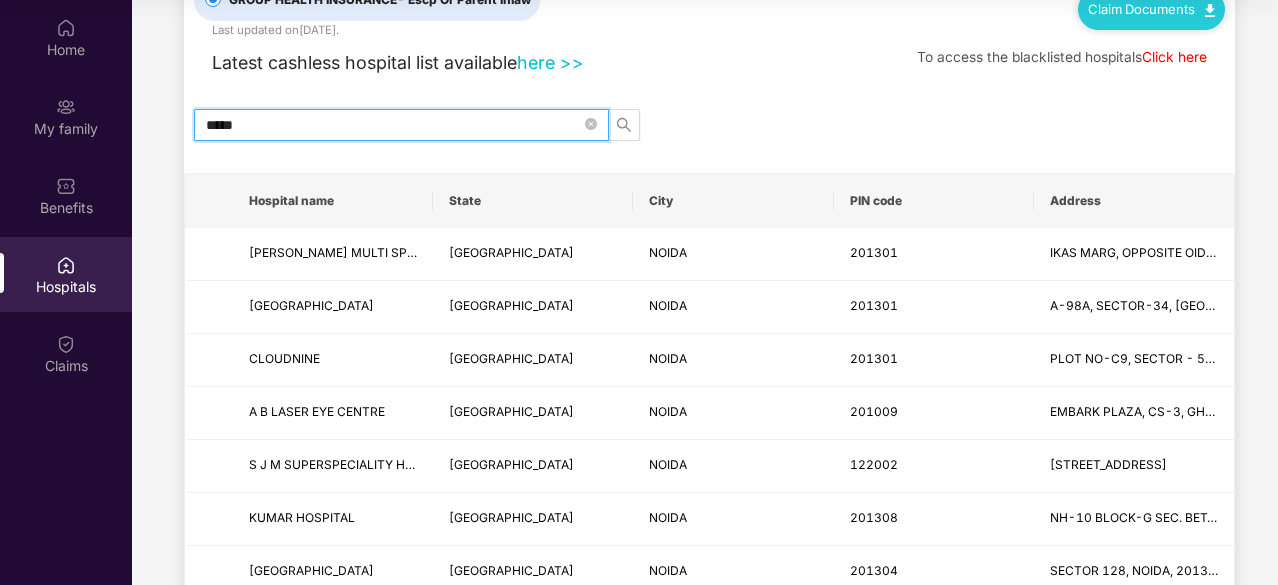 click on "*****" at bounding box center [393, 125] 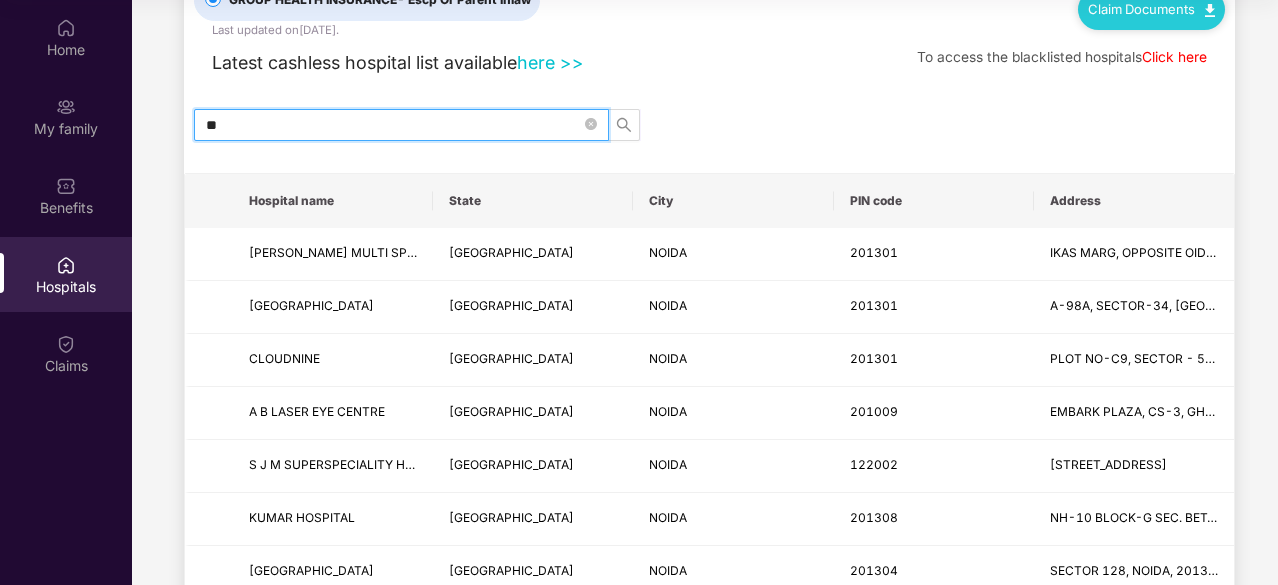 type on "*" 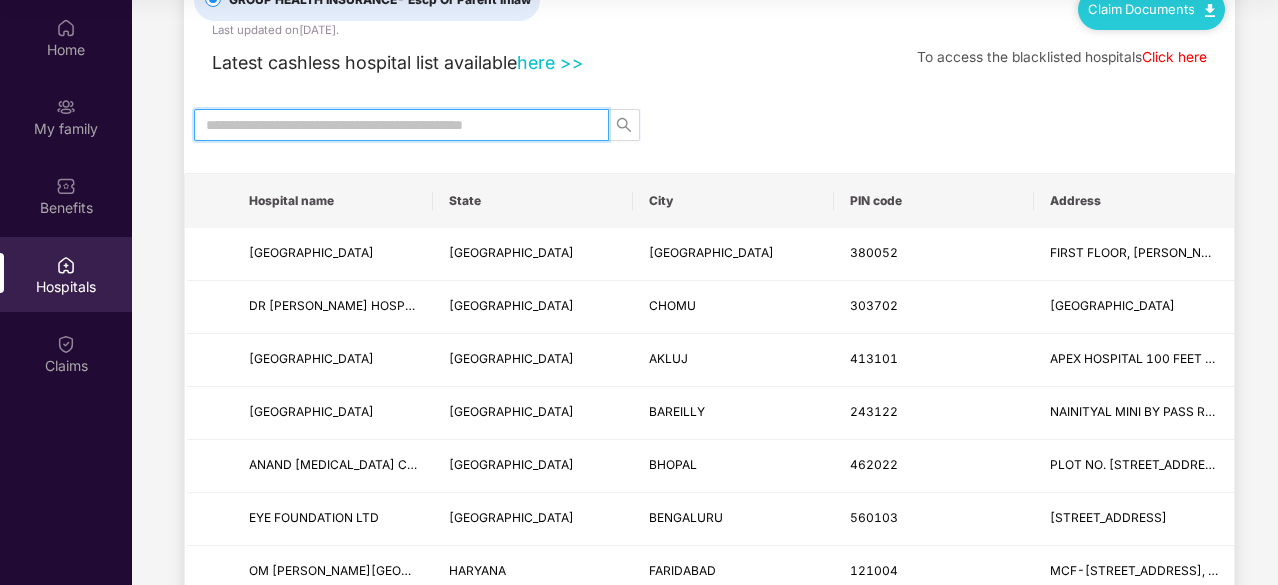 type 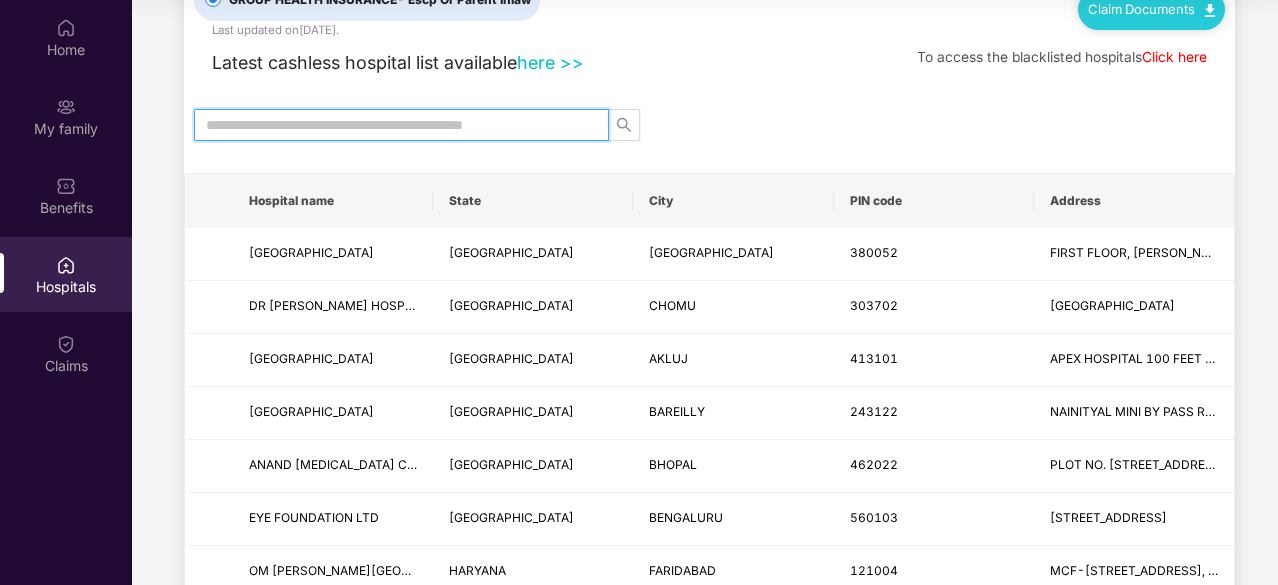 click at bounding box center (393, 125) 